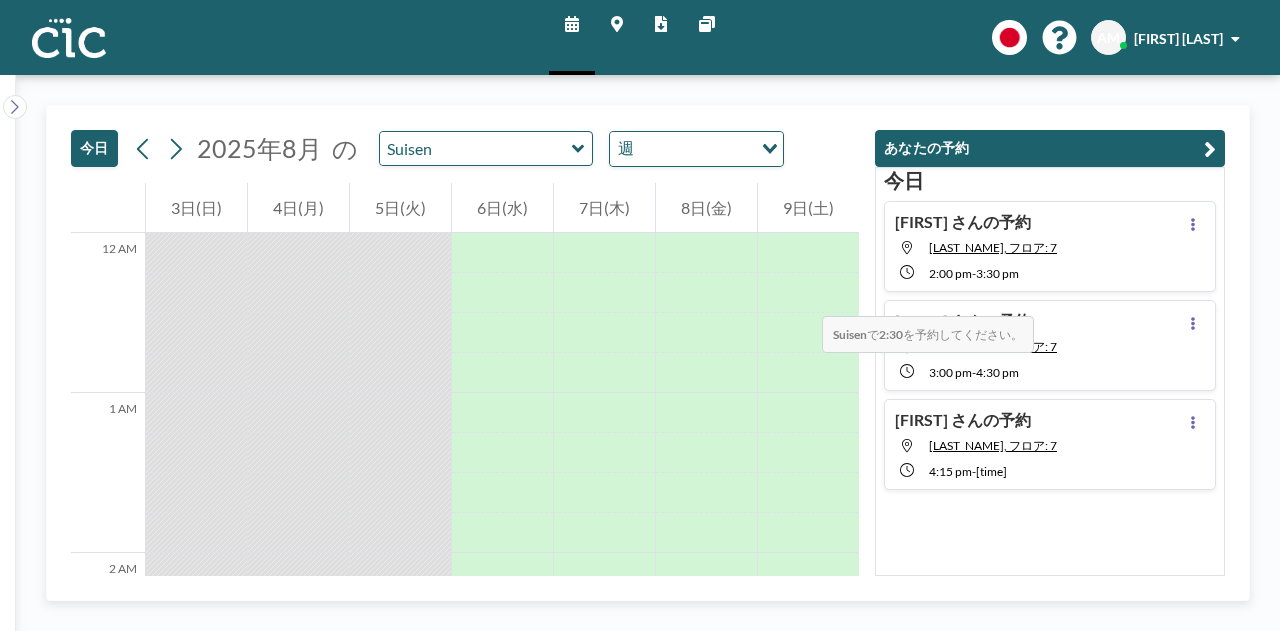 scroll, scrollTop: 0, scrollLeft: 0, axis: both 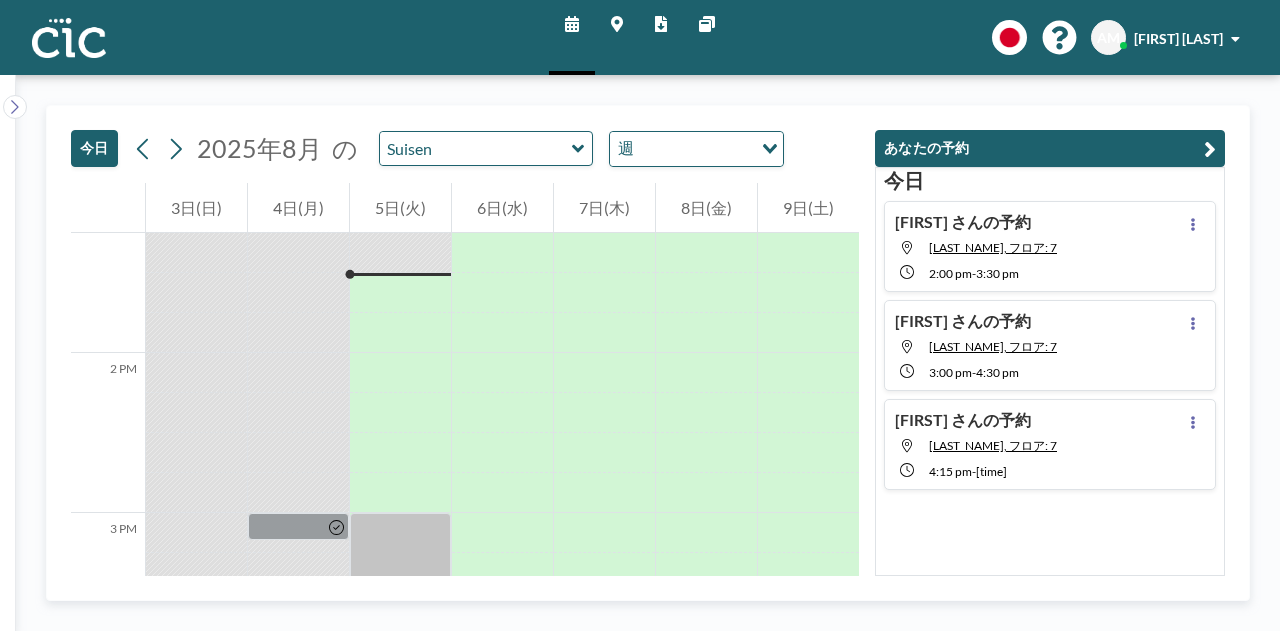 click on "マップ" at bounding box center [617, 37] 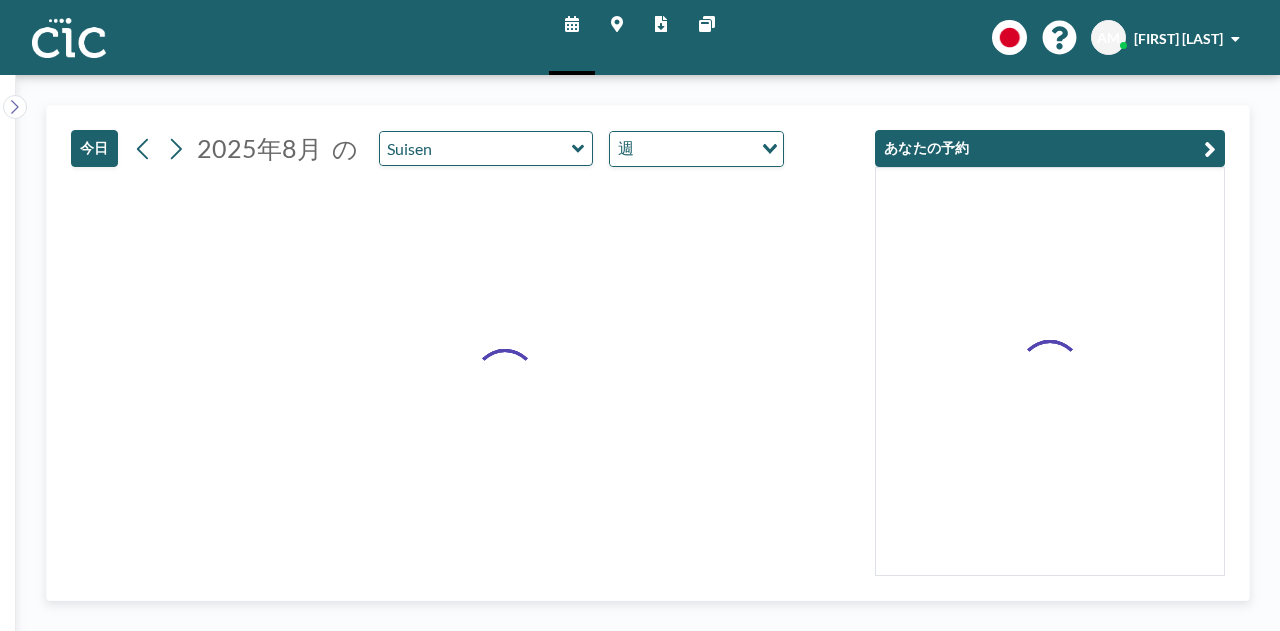 scroll, scrollTop: 0, scrollLeft: 0, axis: both 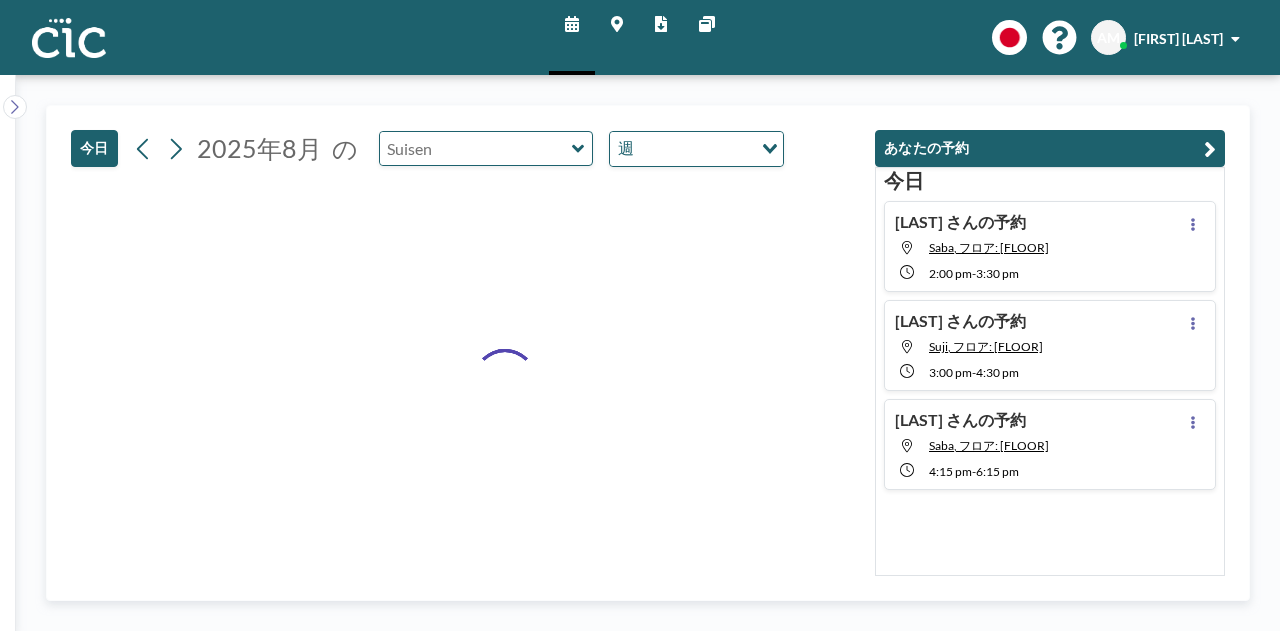 click at bounding box center (476, 148) 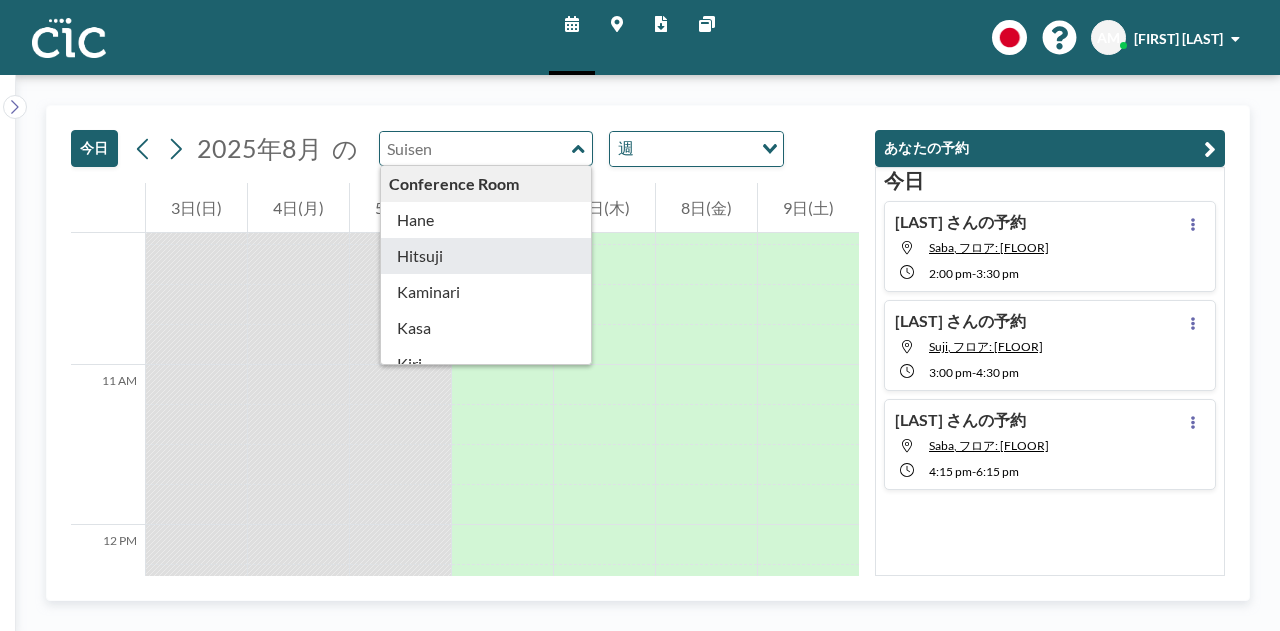 scroll, scrollTop: 1920, scrollLeft: 0, axis: vertical 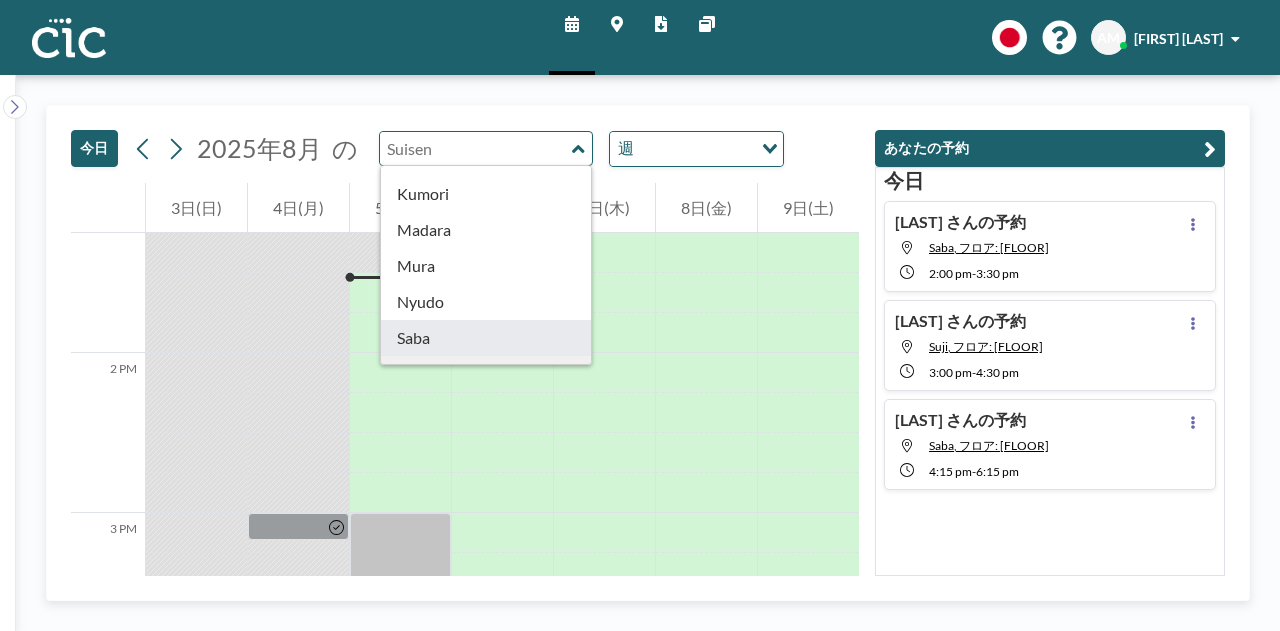 type on "Saba" 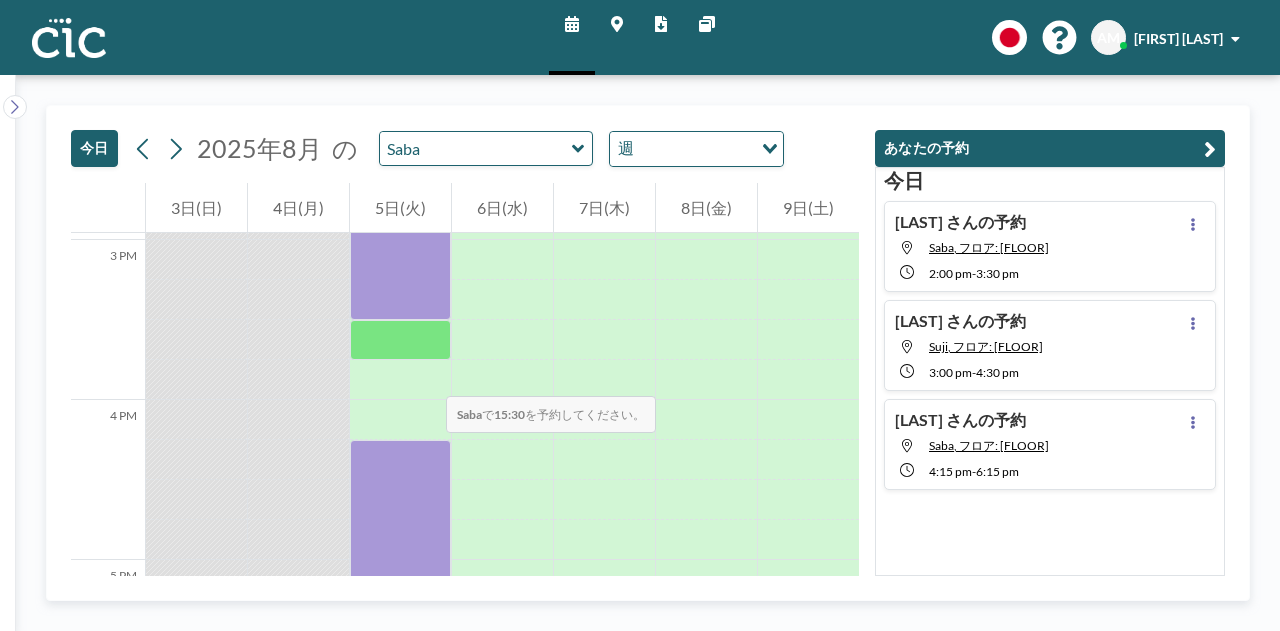 scroll, scrollTop: 2398, scrollLeft: 0, axis: vertical 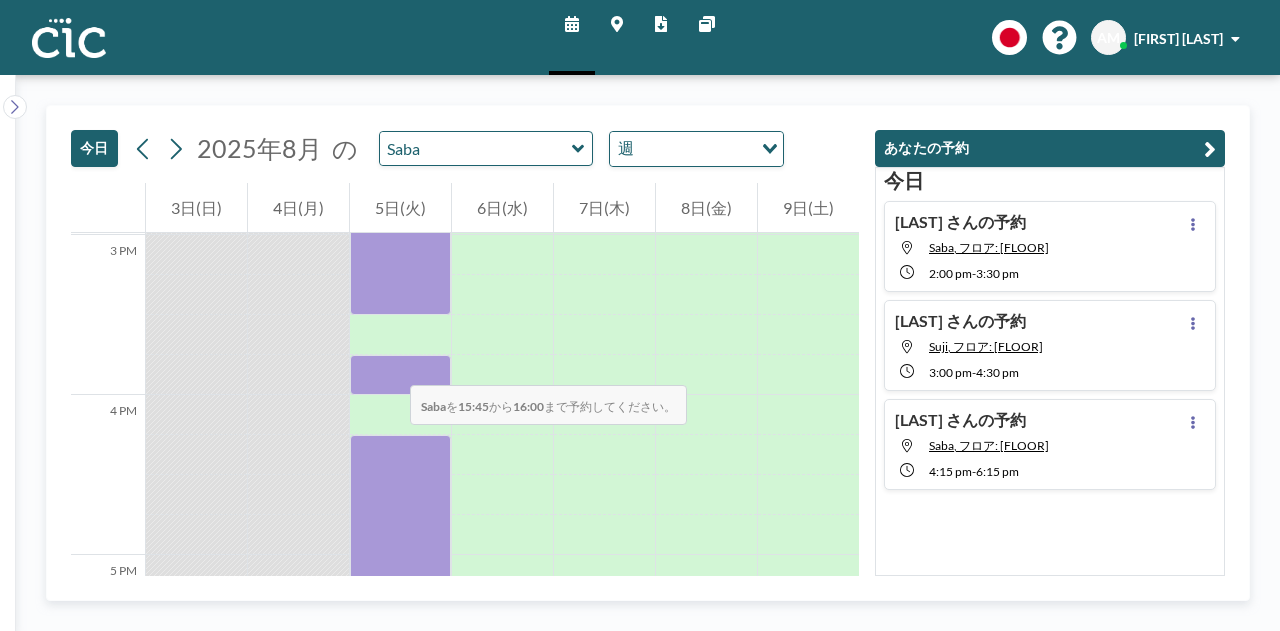 click at bounding box center (400, 375) 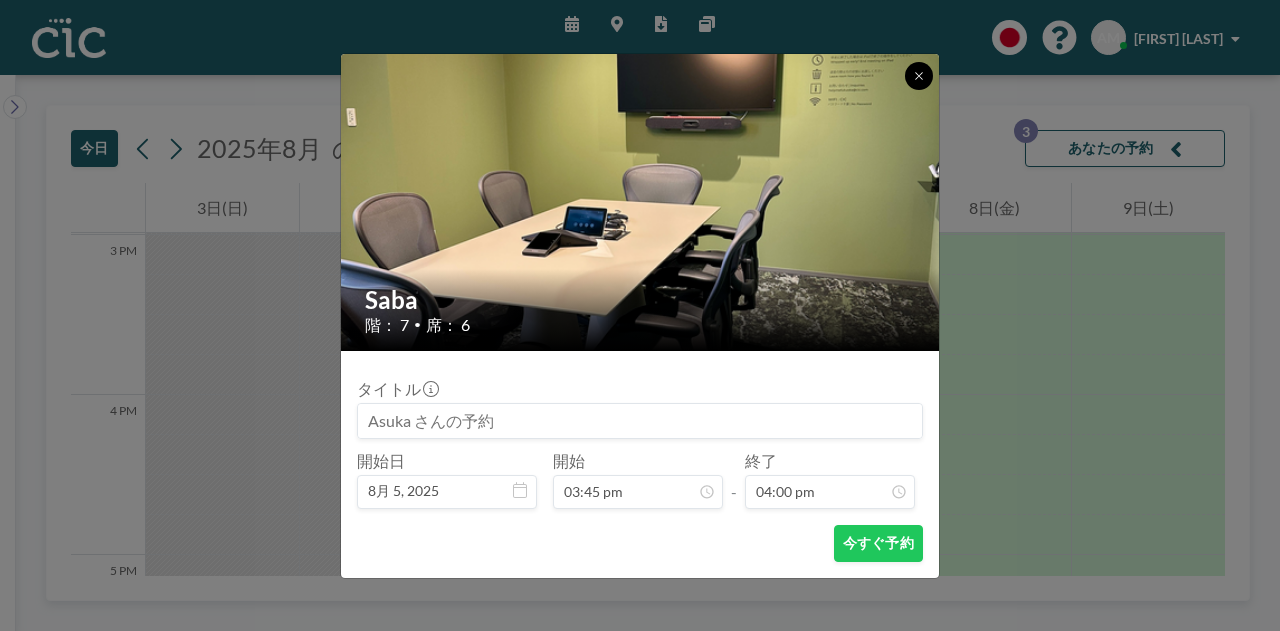 click at bounding box center (919, 76) 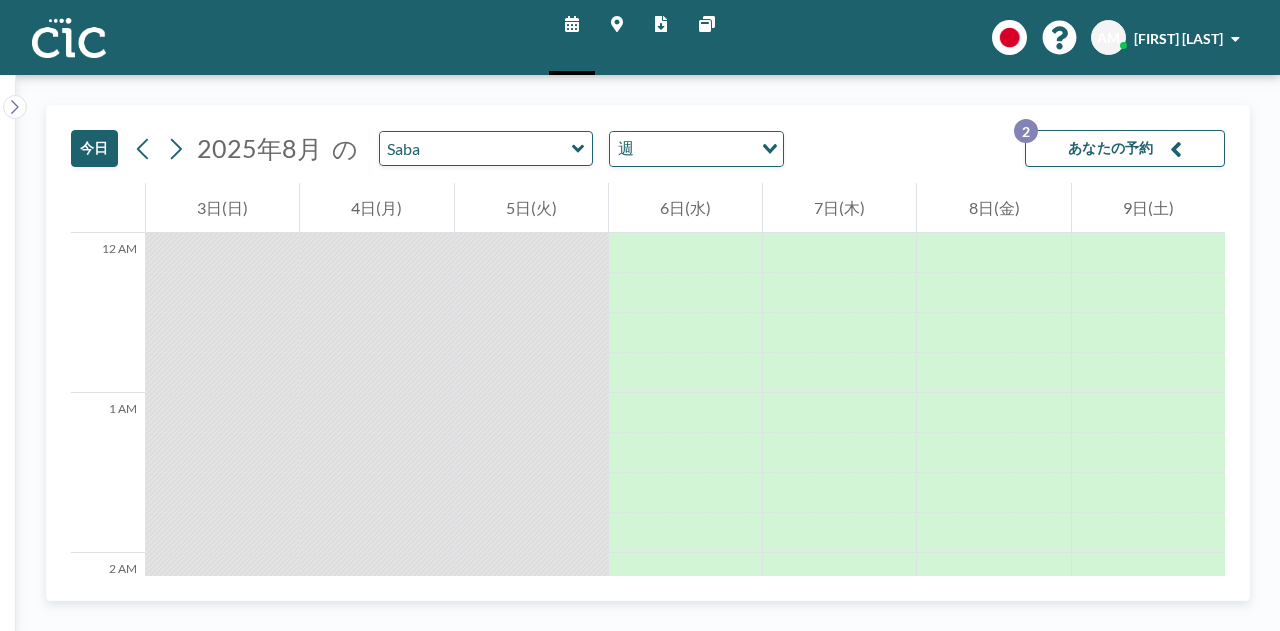 scroll, scrollTop: 0, scrollLeft: 0, axis: both 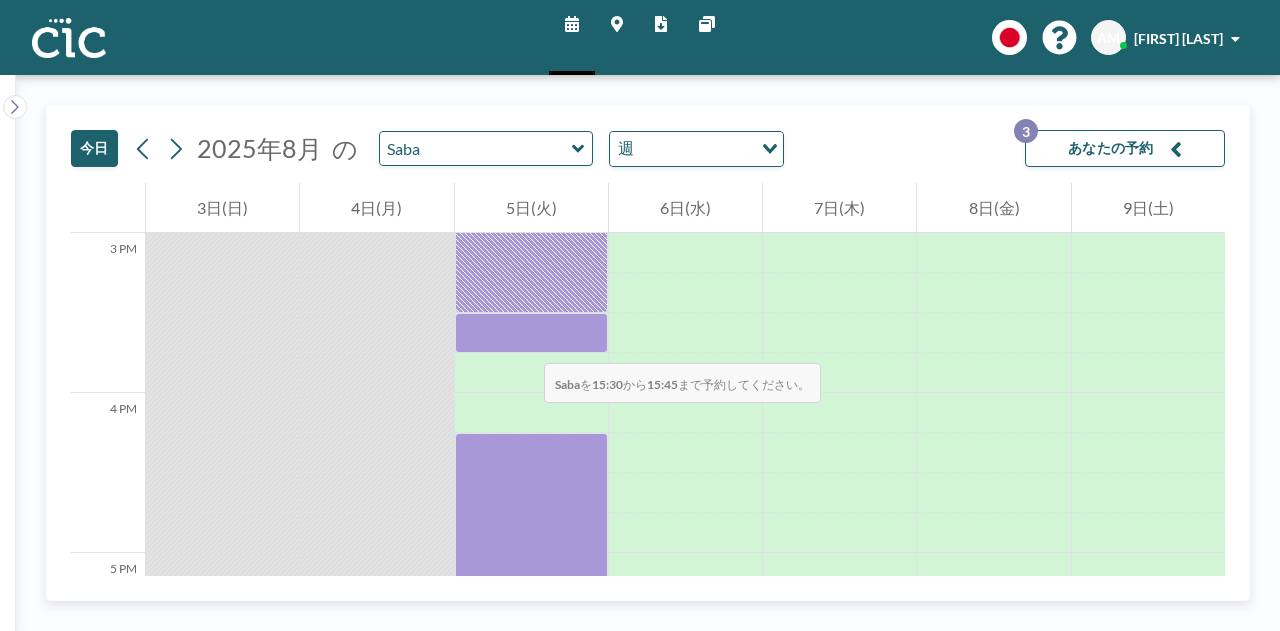 click at bounding box center (531, 333) 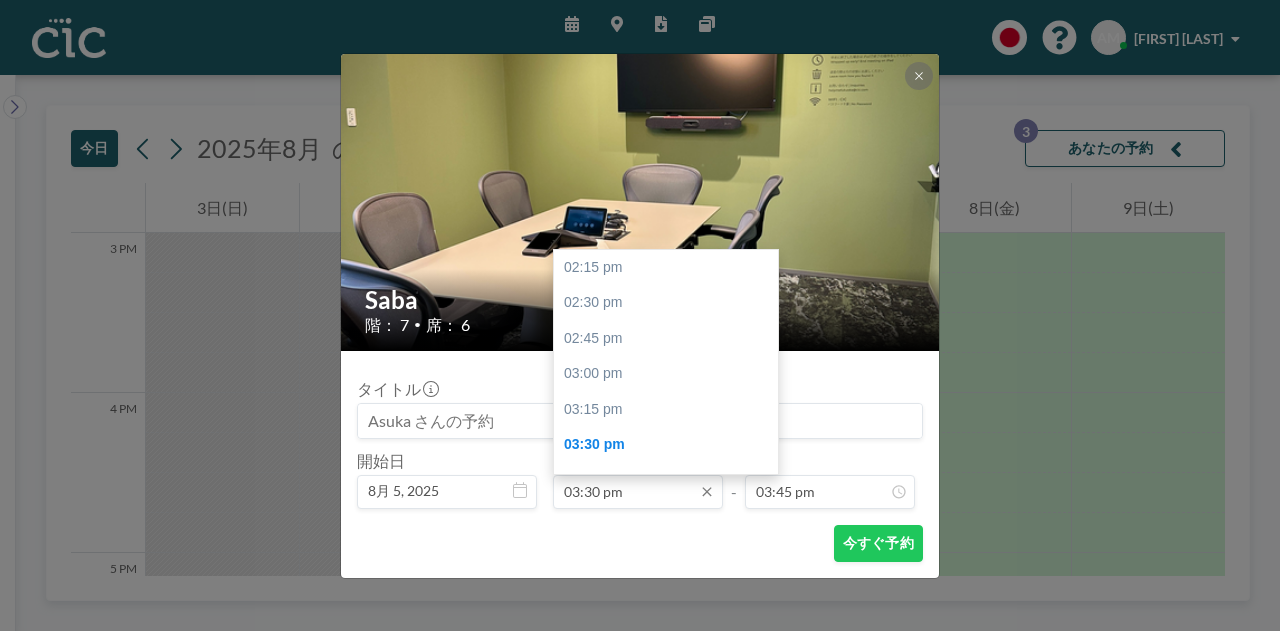 scroll, scrollTop: 178, scrollLeft: 0, axis: vertical 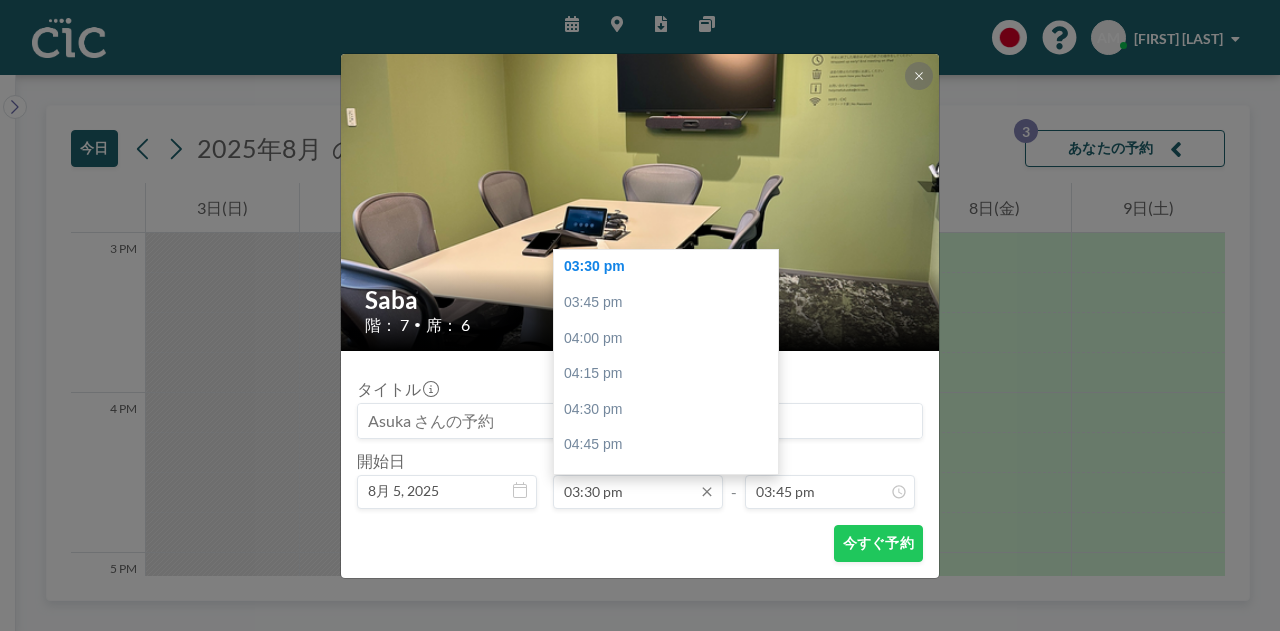 click on "03:30 pm" at bounding box center (638, 492) 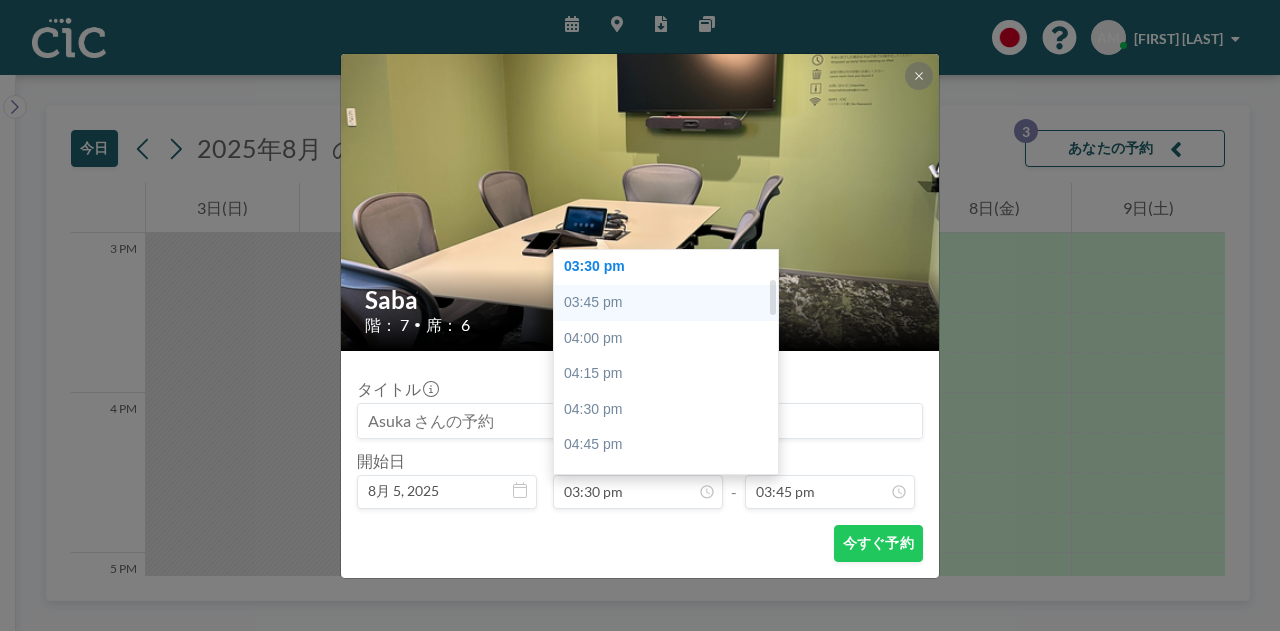 click on "03:45 pm" at bounding box center [671, 303] 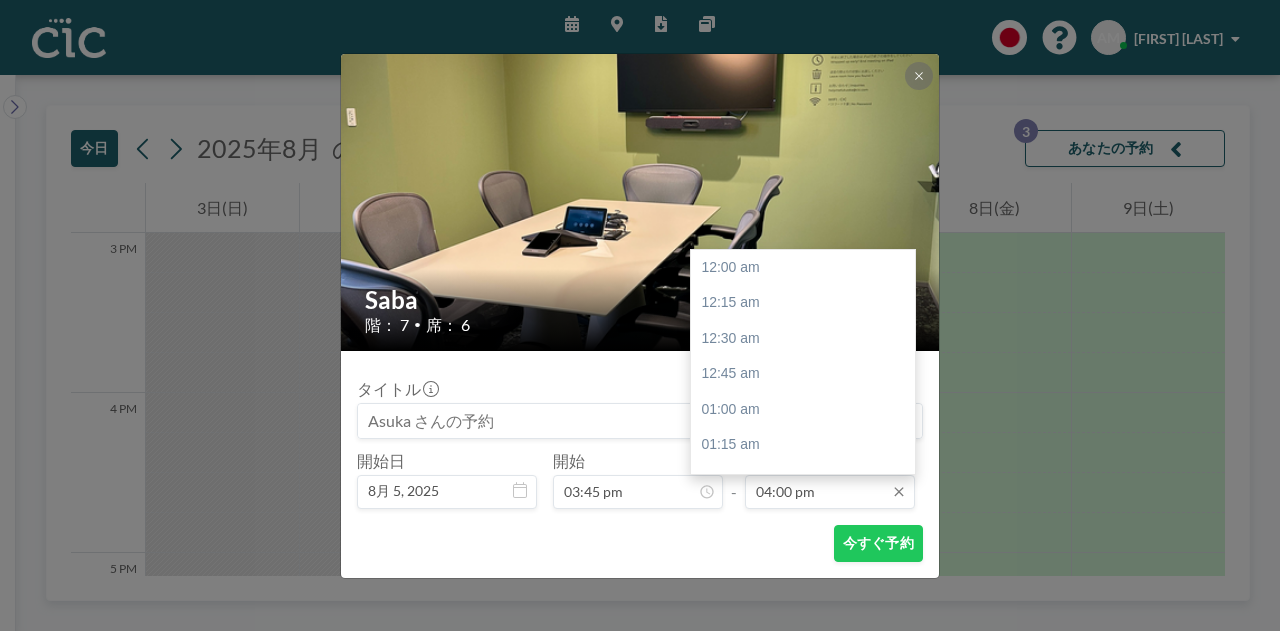 scroll, scrollTop: 2278, scrollLeft: 0, axis: vertical 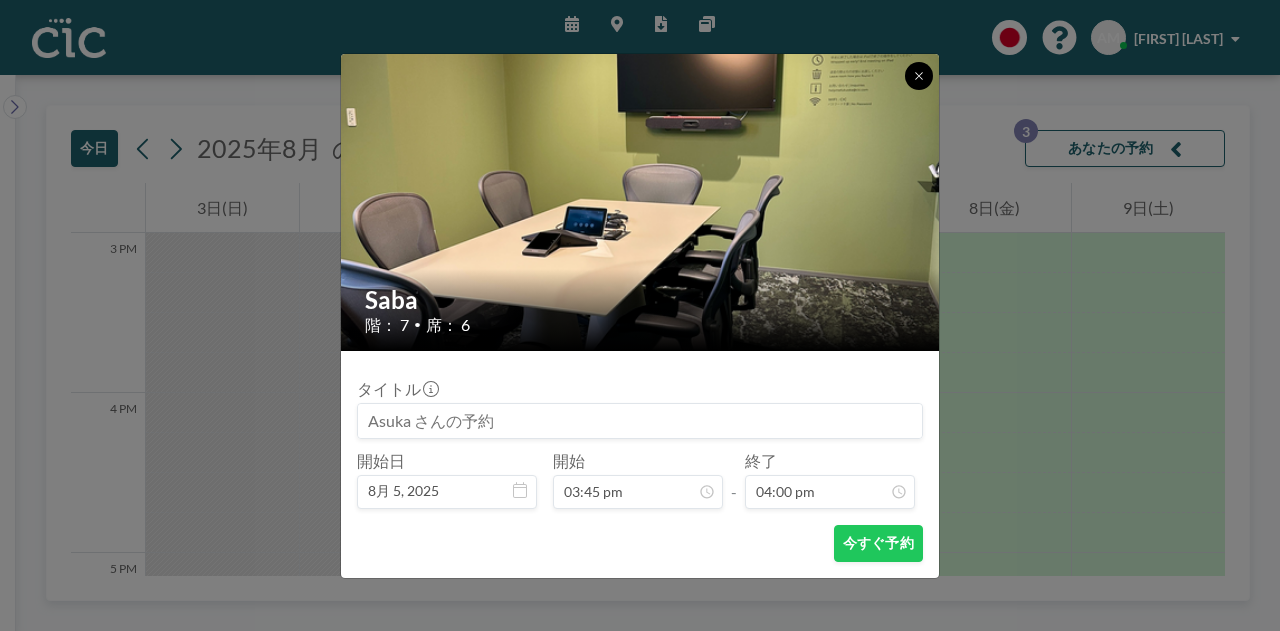 click 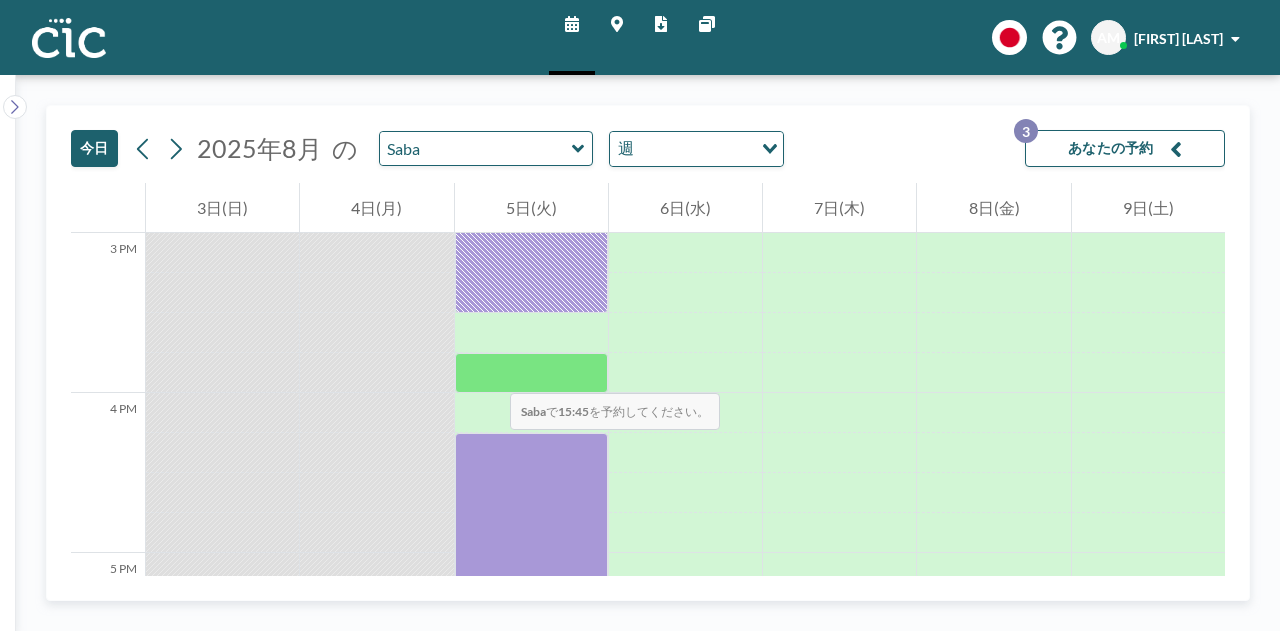 click at bounding box center [531, 373] 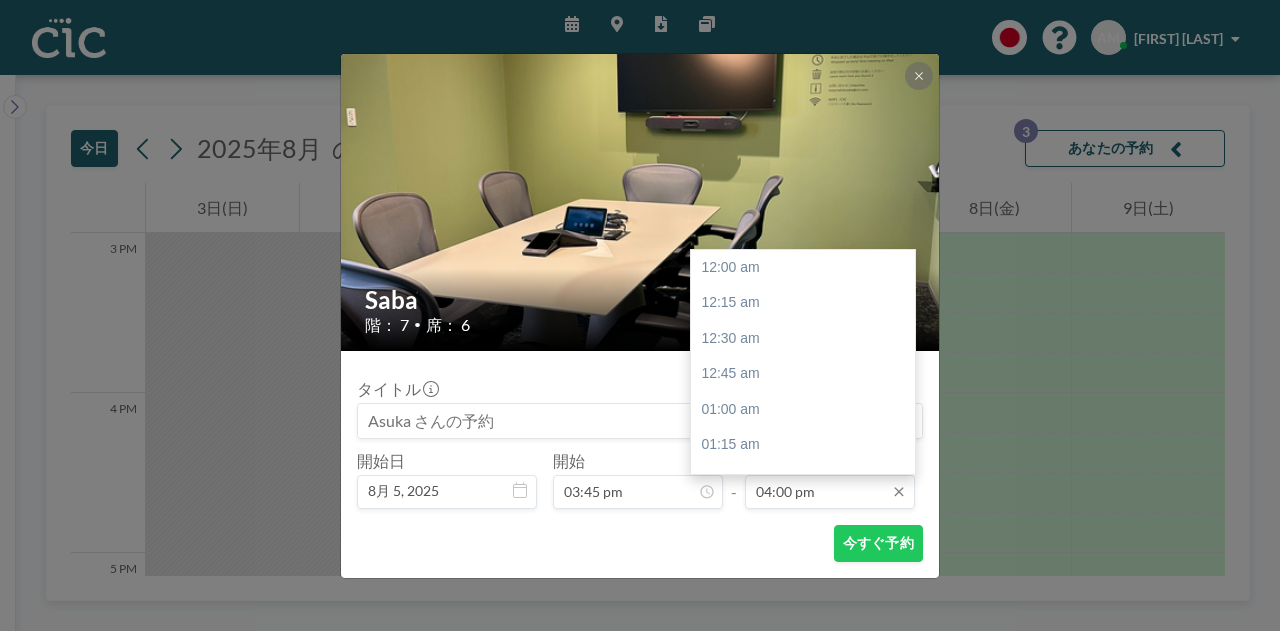 scroll, scrollTop: 214, scrollLeft: 0, axis: vertical 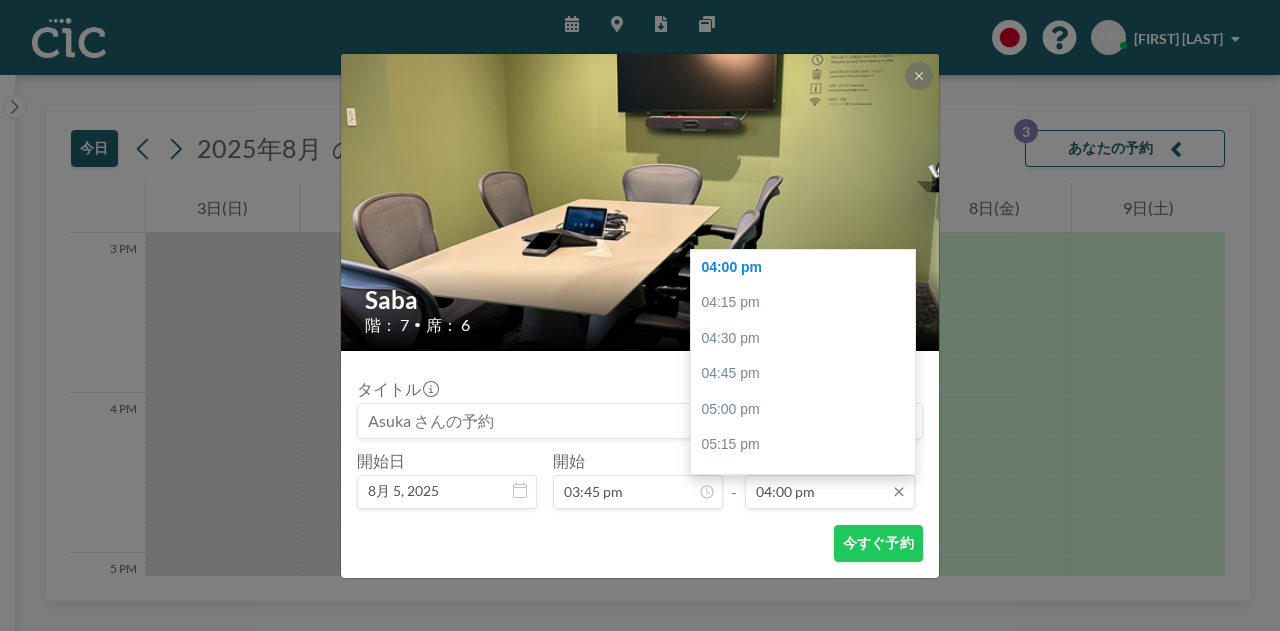click on "04:00 pm" at bounding box center [830, 492] 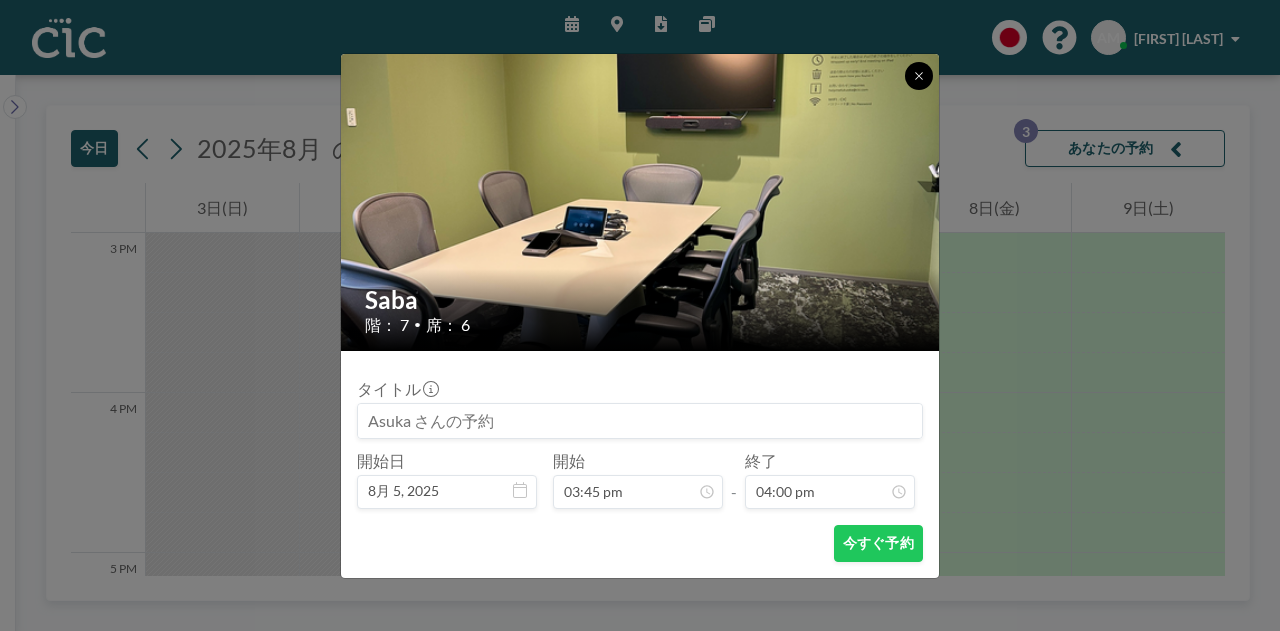 click 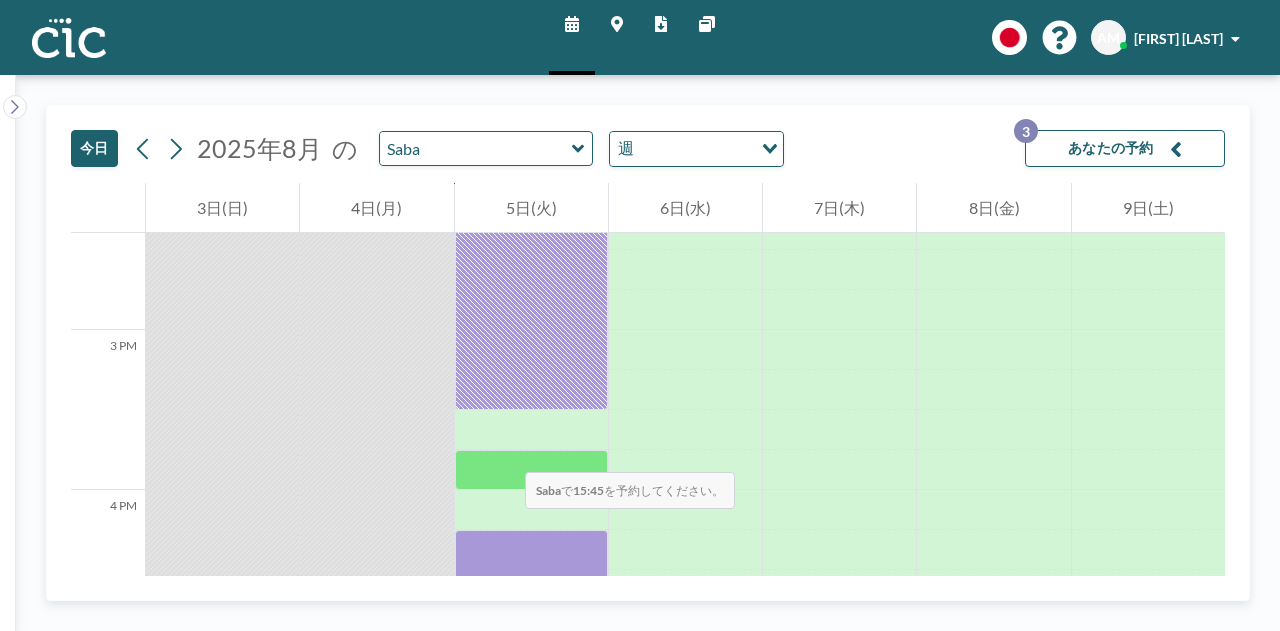 scroll, scrollTop: 2304, scrollLeft: 0, axis: vertical 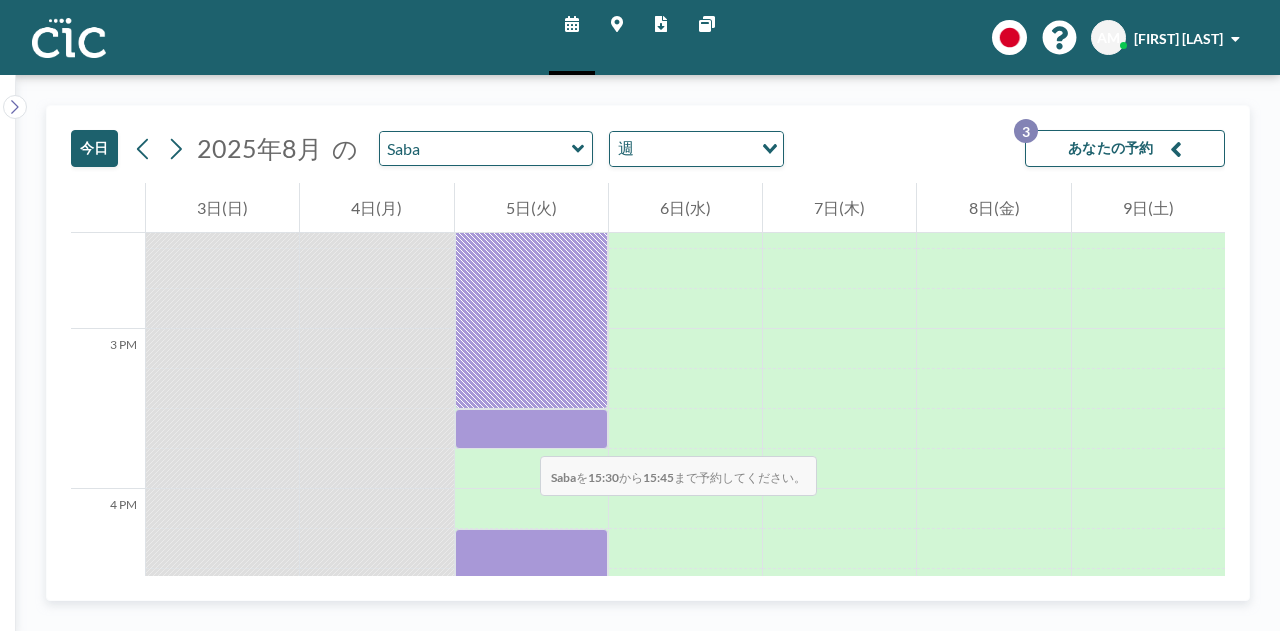 click at bounding box center (531, 429) 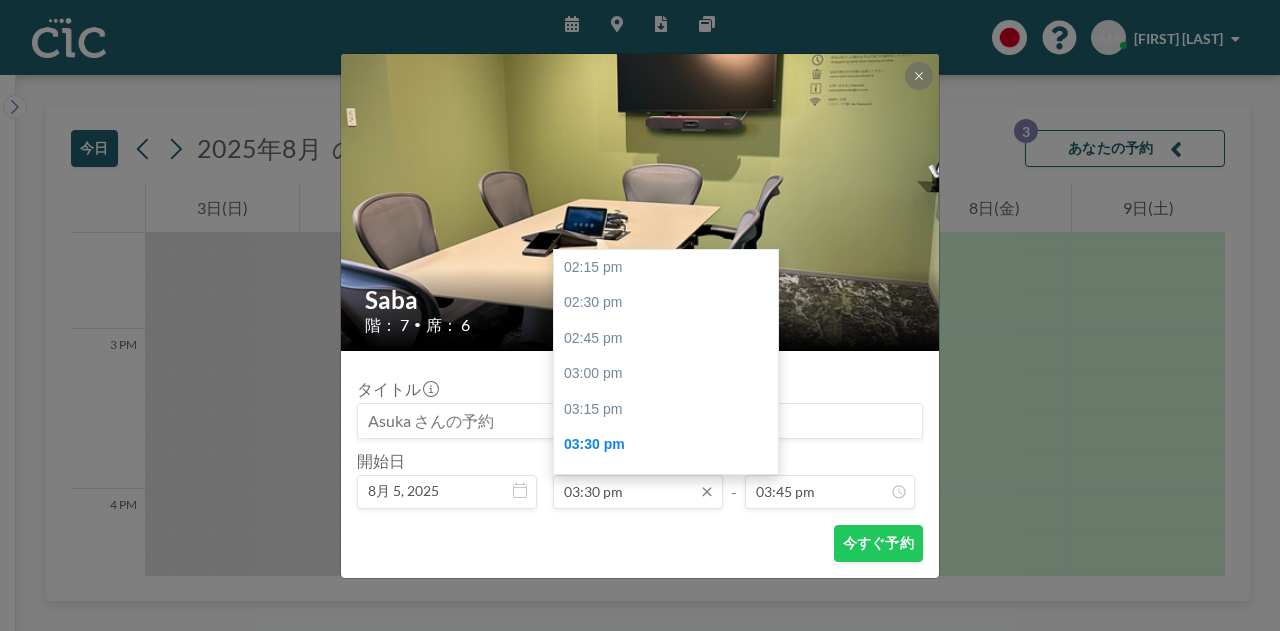 scroll, scrollTop: 178, scrollLeft: 0, axis: vertical 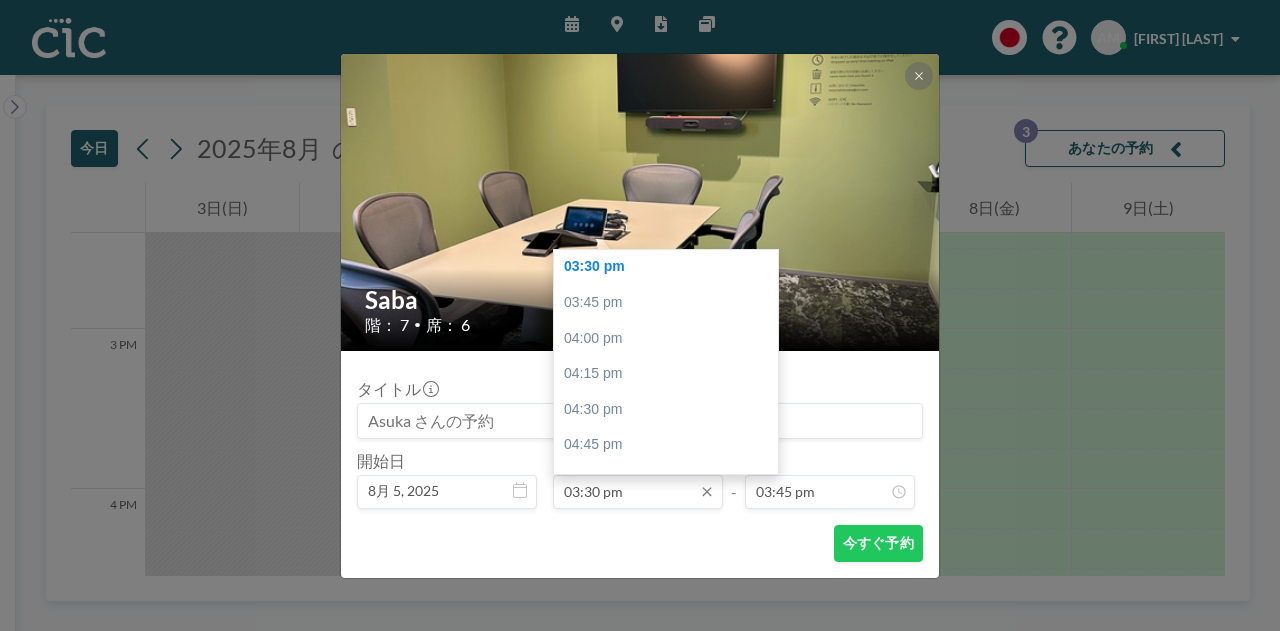 click on "03:30 pm" at bounding box center (638, 492) 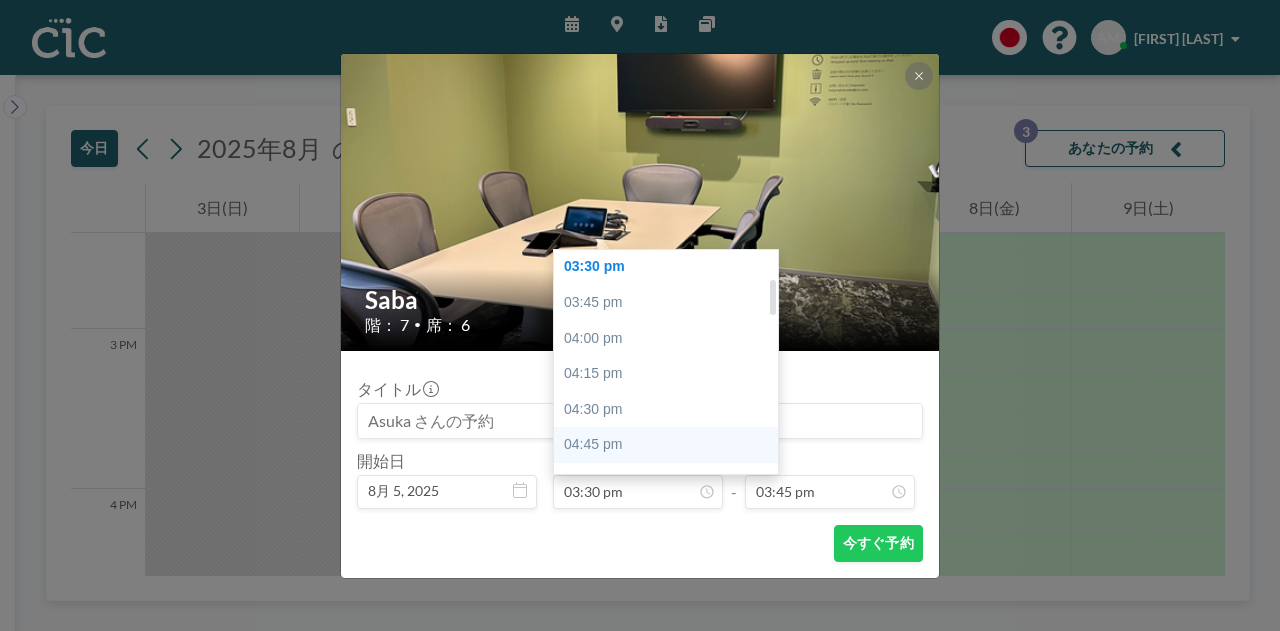 click on "04:45 pm" at bounding box center (671, 445) 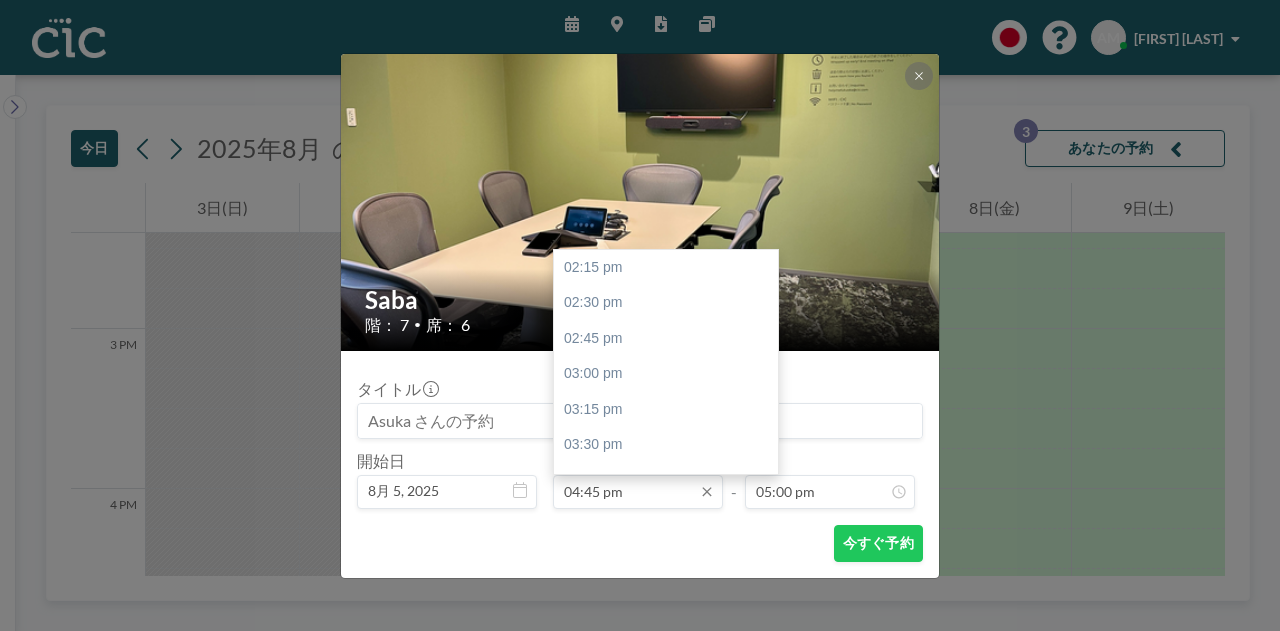 scroll, scrollTop: 356, scrollLeft: 0, axis: vertical 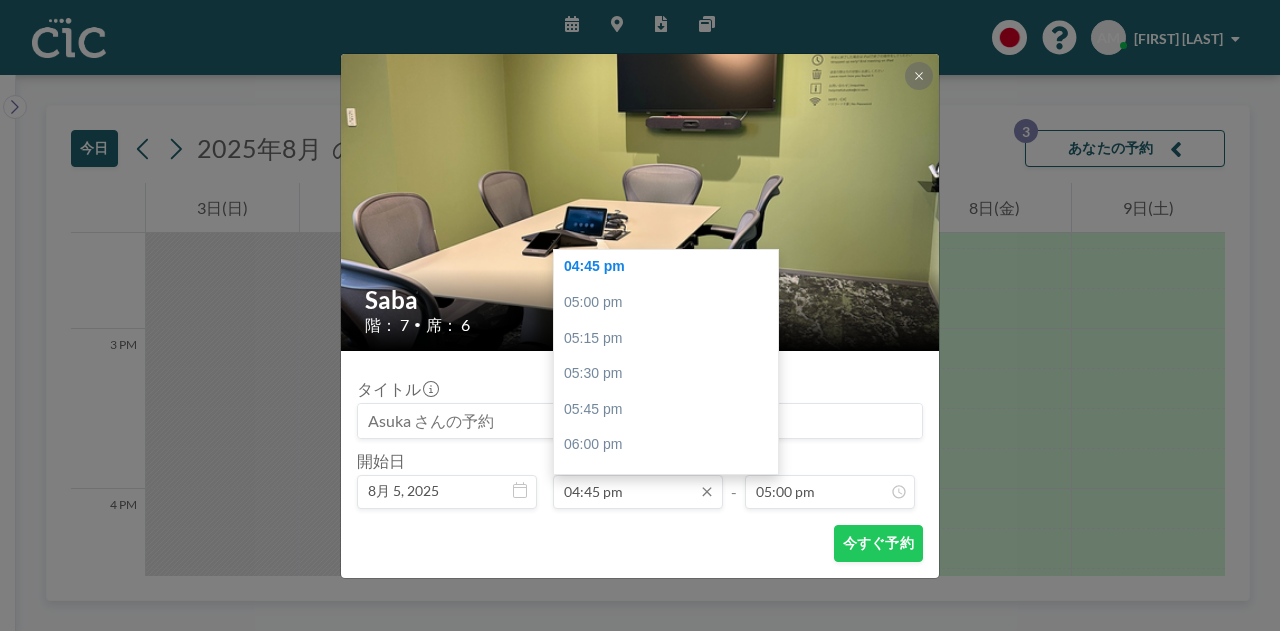click on "04:45 pm" at bounding box center [638, 492] 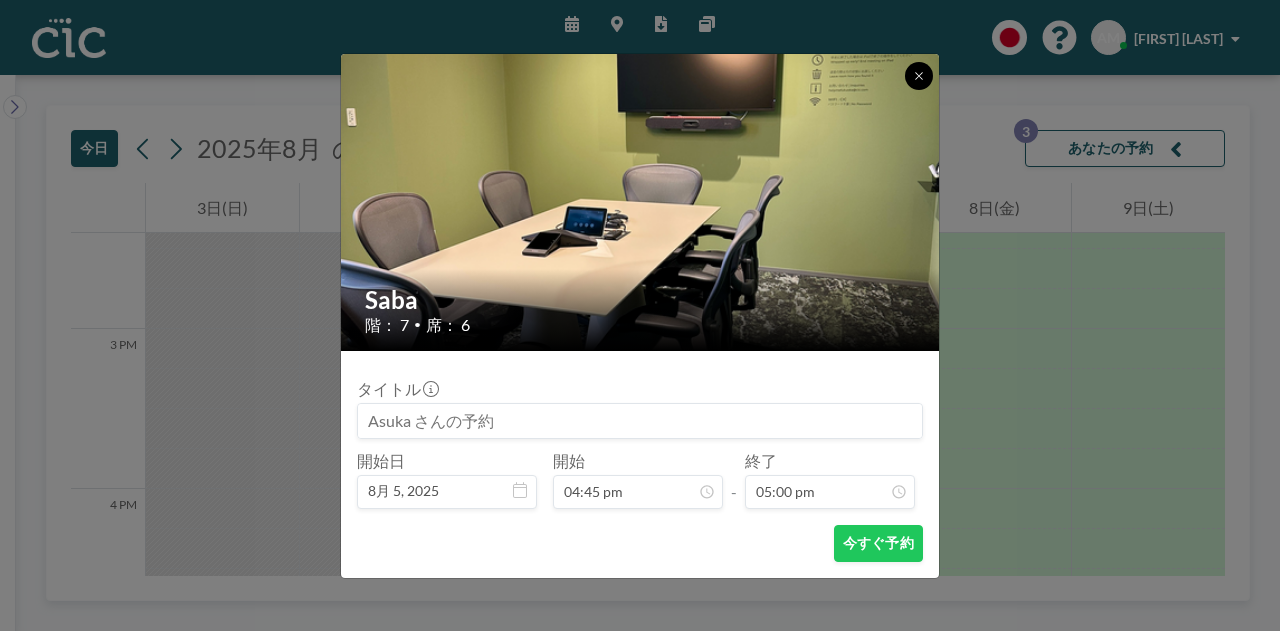 click 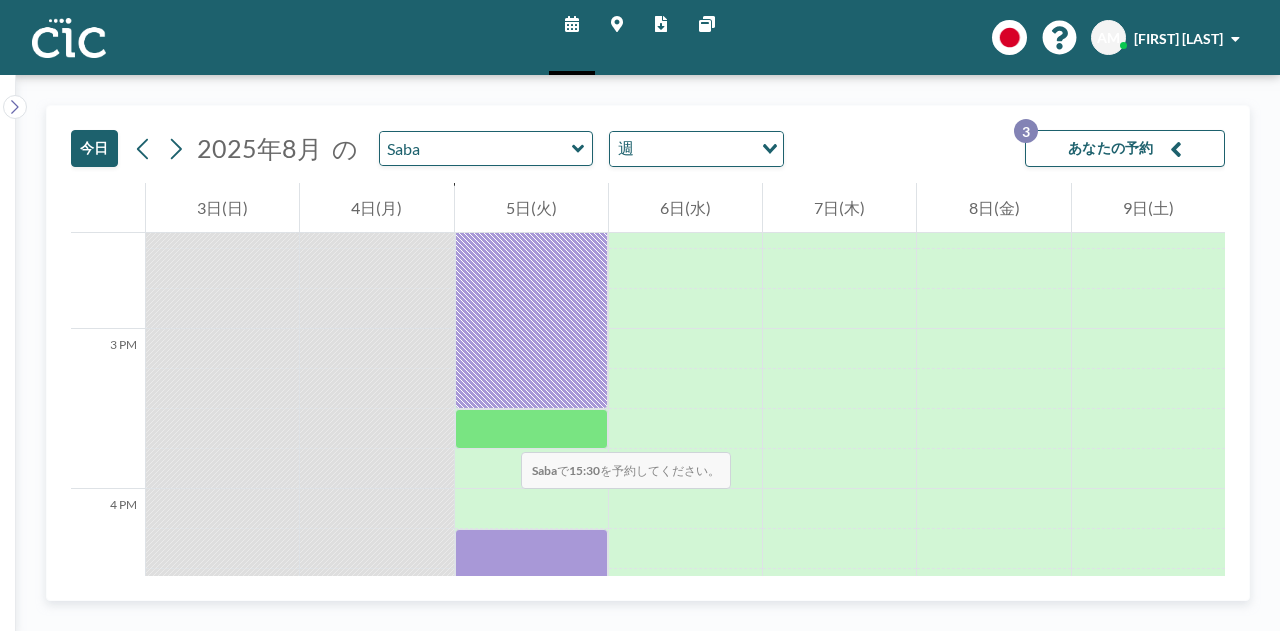 click at bounding box center [531, 429] 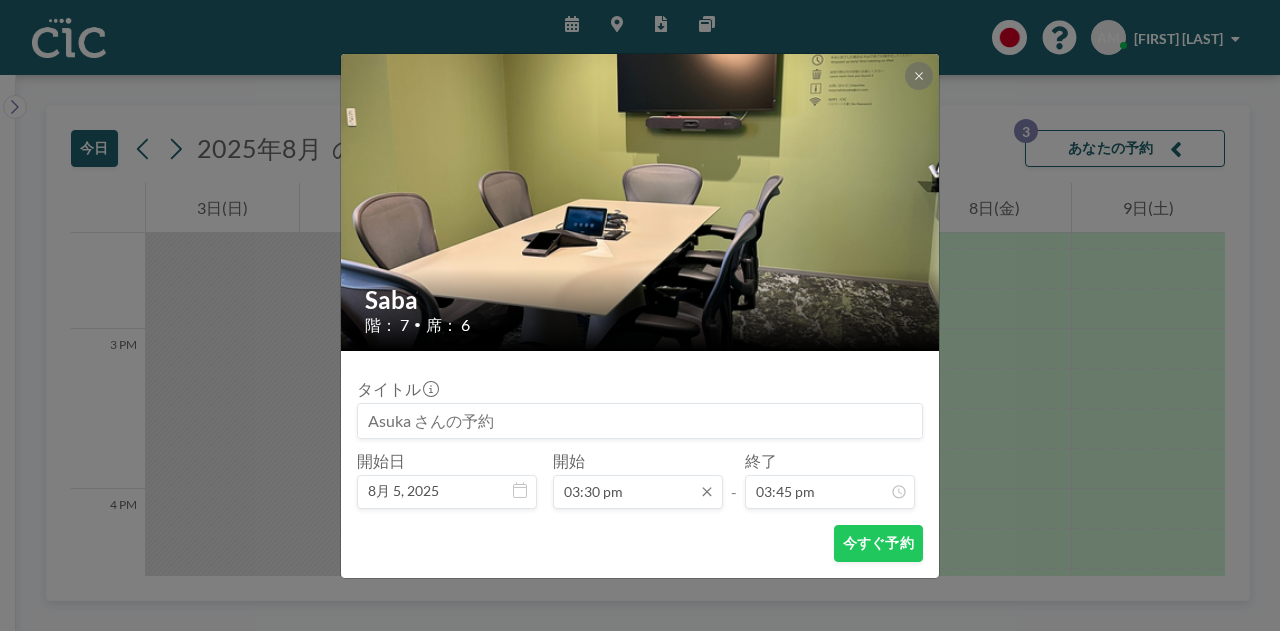 click on "03:30 pm" at bounding box center [638, 492] 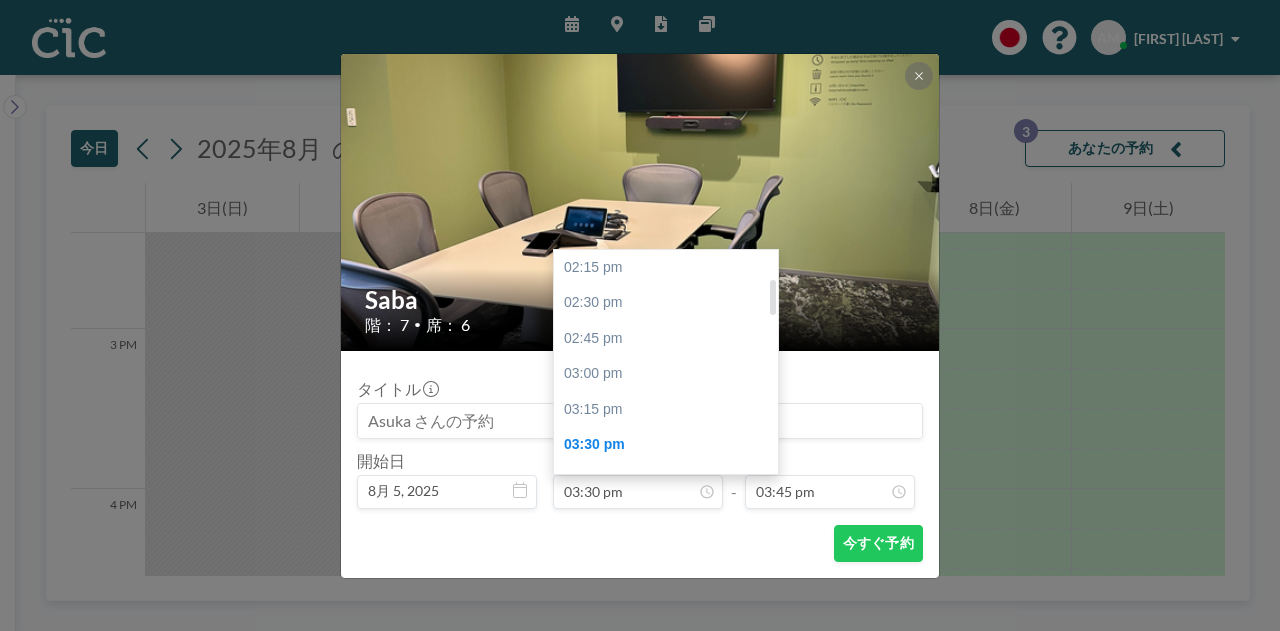scroll, scrollTop: 178, scrollLeft: 0, axis: vertical 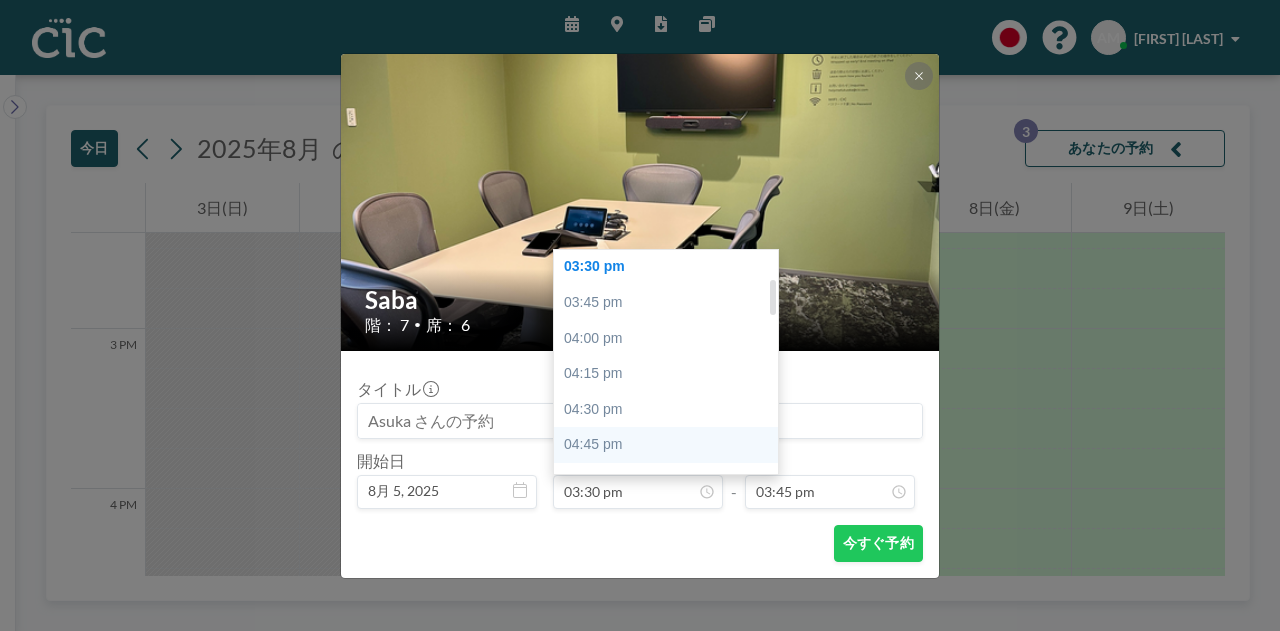 click on "04:45 pm" at bounding box center [671, 445] 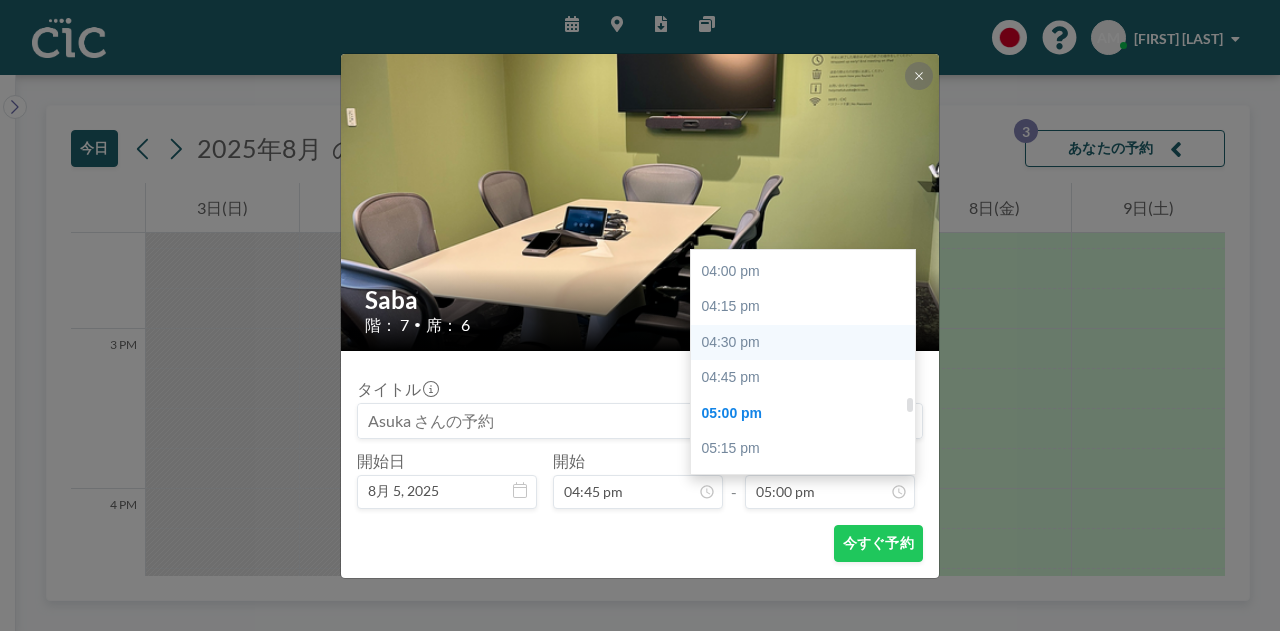 scroll, scrollTop: 2274, scrollLeft: 0, axis: vertical 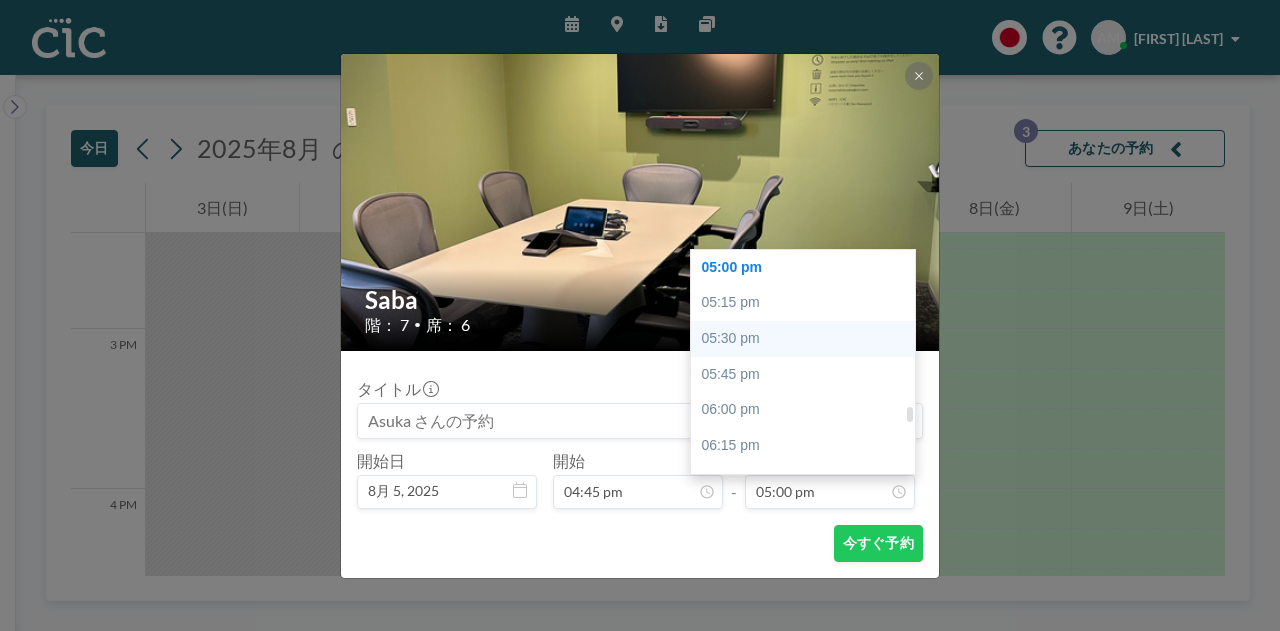 click on "05:15 pm" at bounding box center (808, 303) 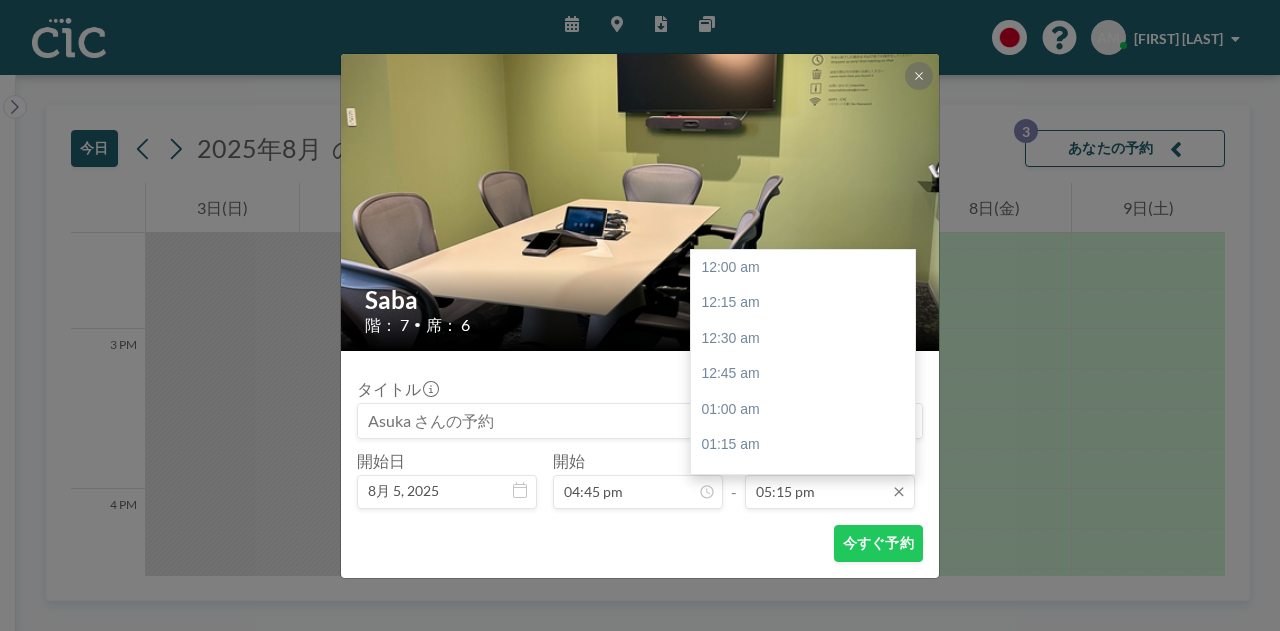 scroll, scrollTop: 2456, scrollLeft: 0, axis: vertical 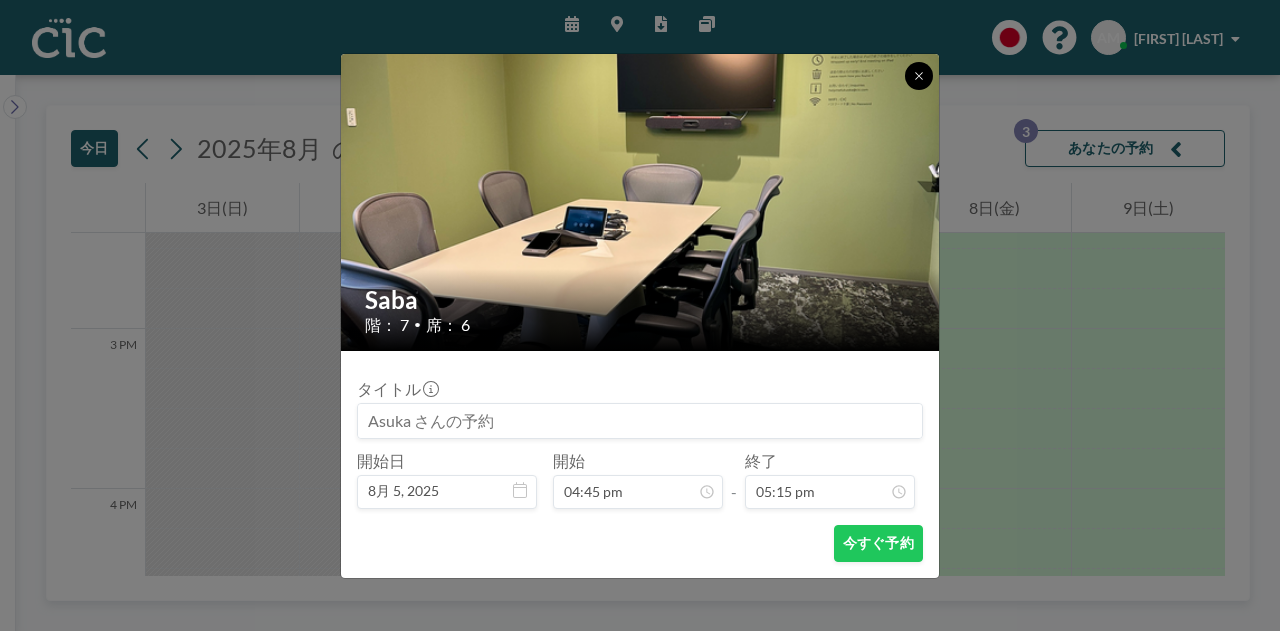 click 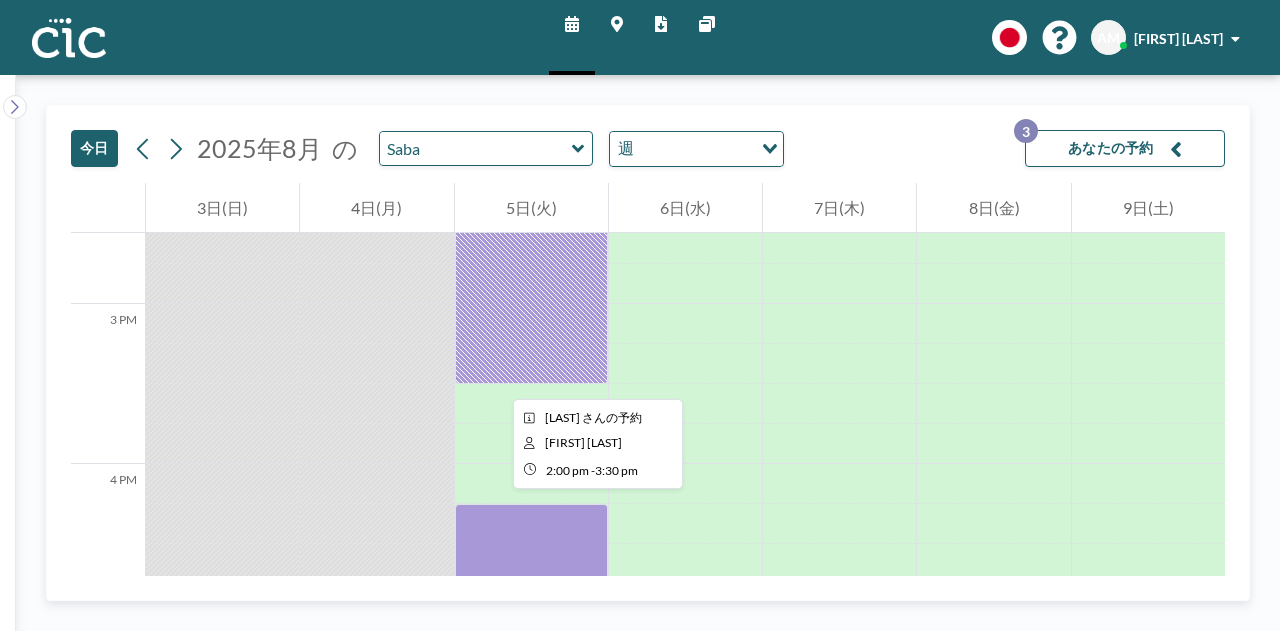 scroll, scrollTop: 2331, scrollLeft: 0, axis: vertical 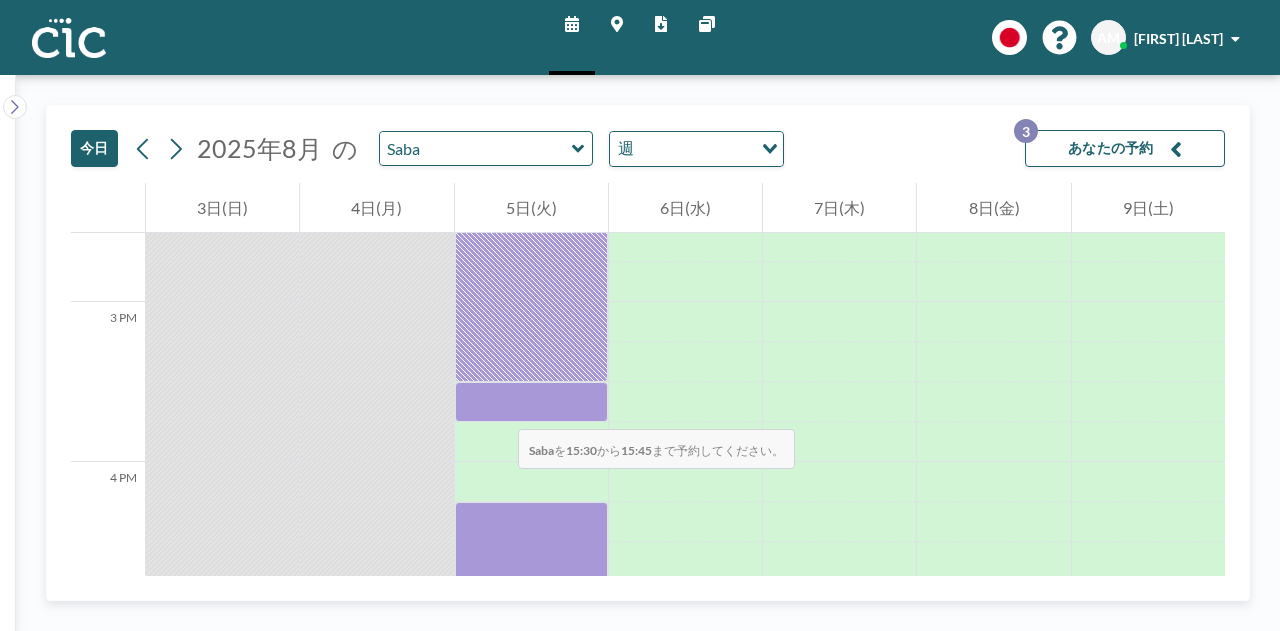 click at bounding box center (531, 402) 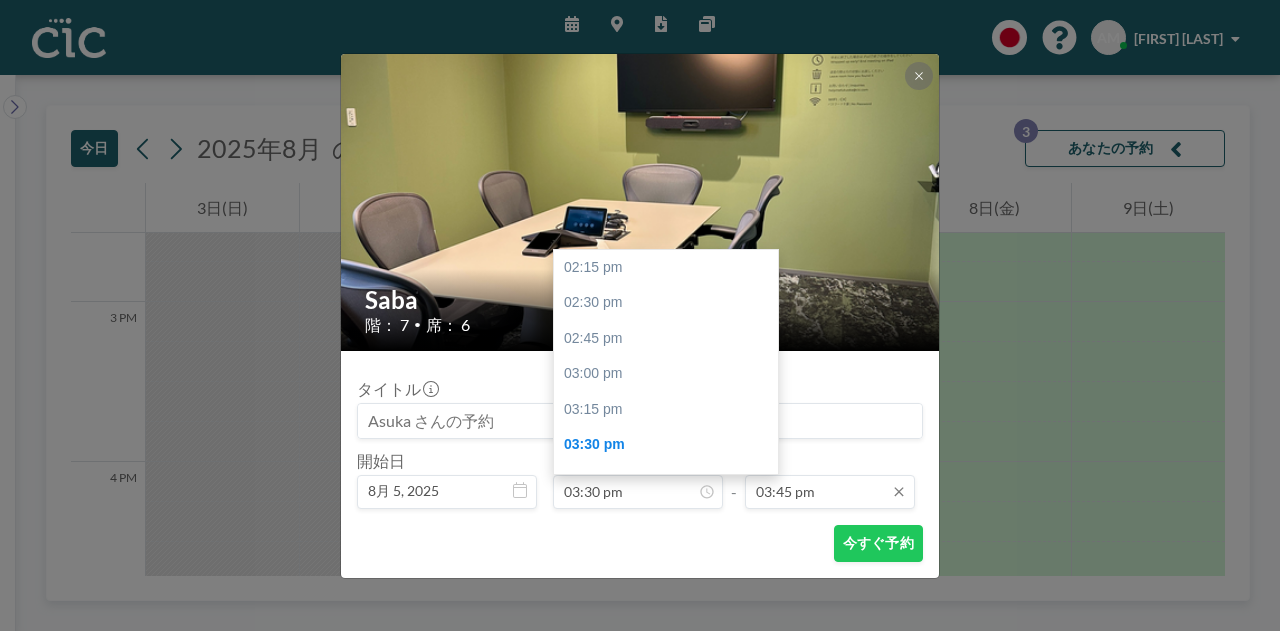 scroll, scrollTop: 178, scrollLeft: 0, axis: vertical 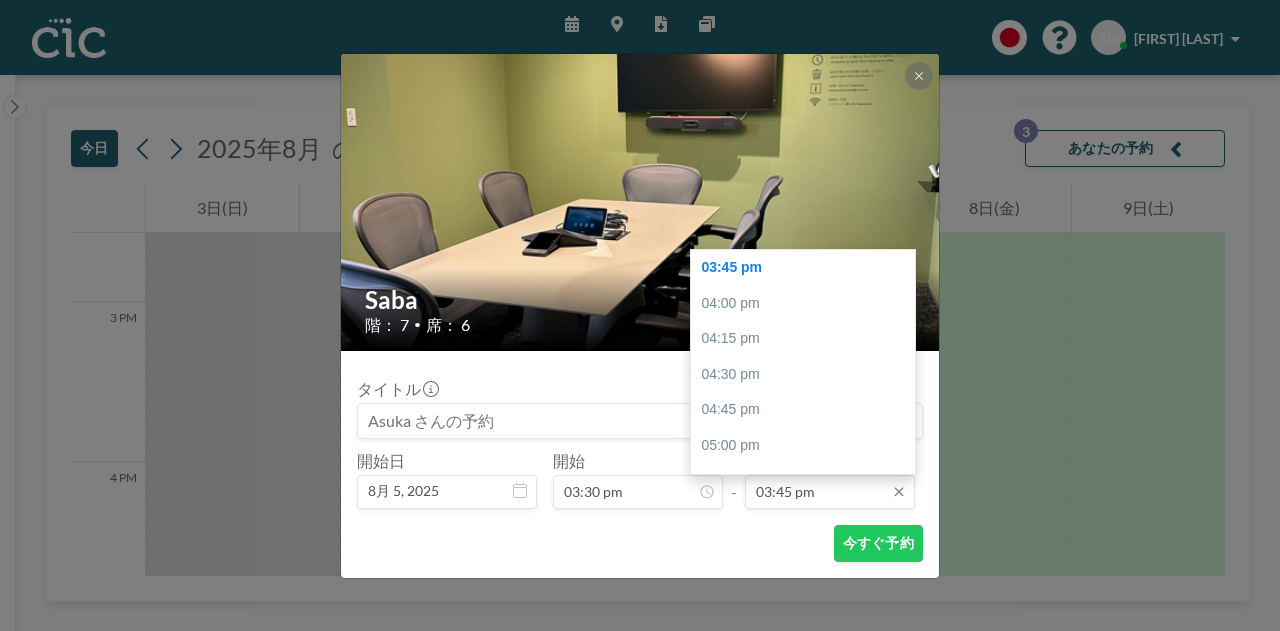 click on "03:45 pm" at bounding box center (830, 492) 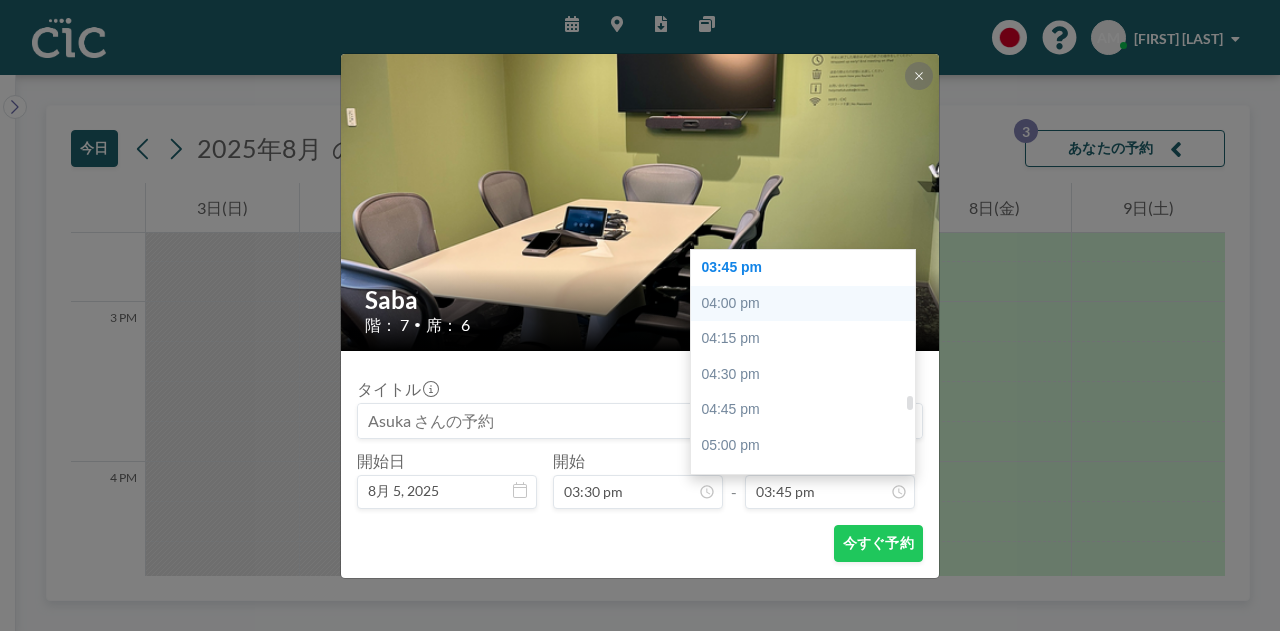 click on "04:00 pm" at bounding box center [808, 304] 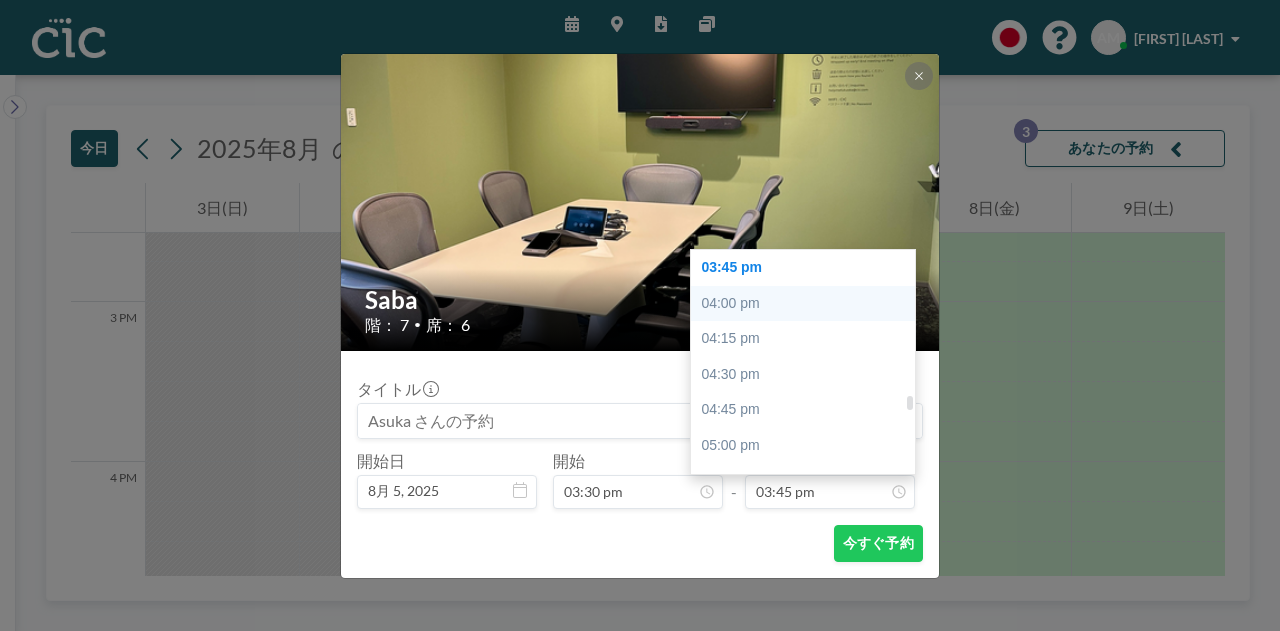 type on "04:00 pm" 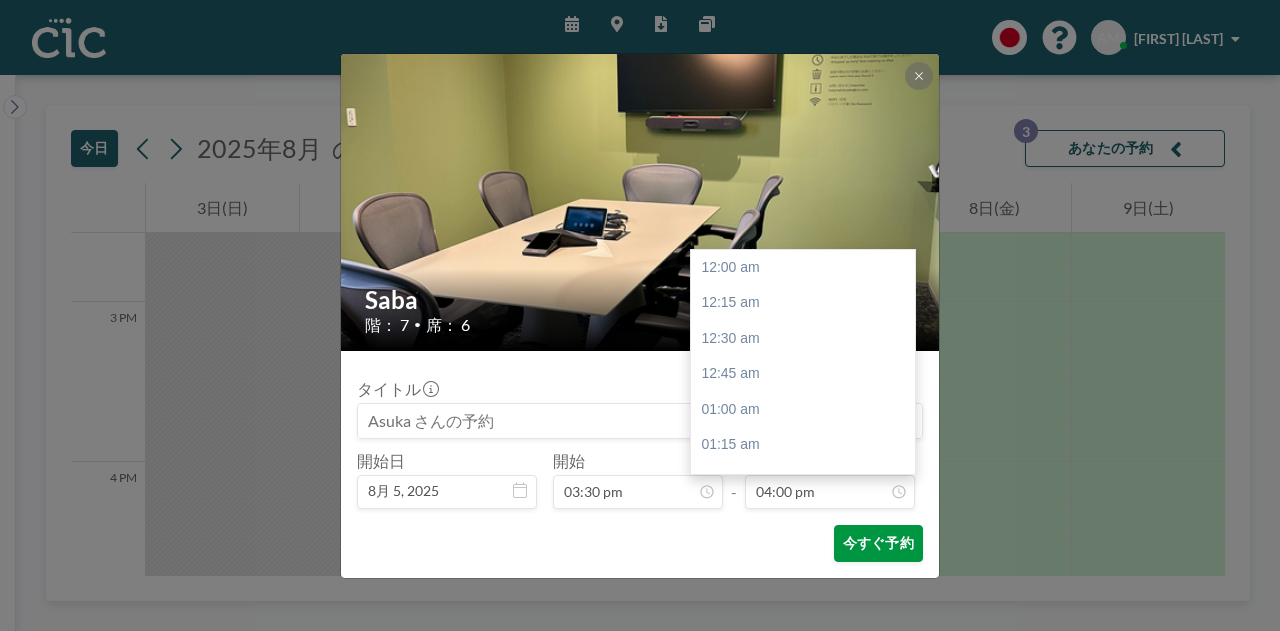 scroll, scrollTop: 2278, scrollLeft: 0, axis: vertical 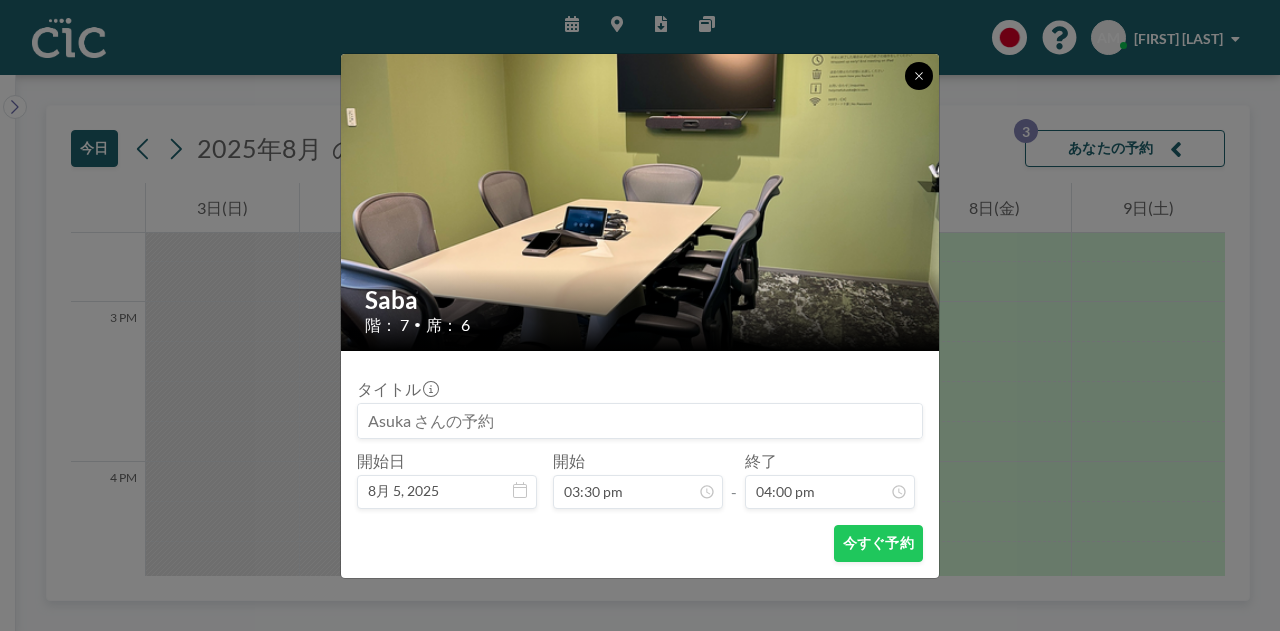 click at bounding box center (919, 76) 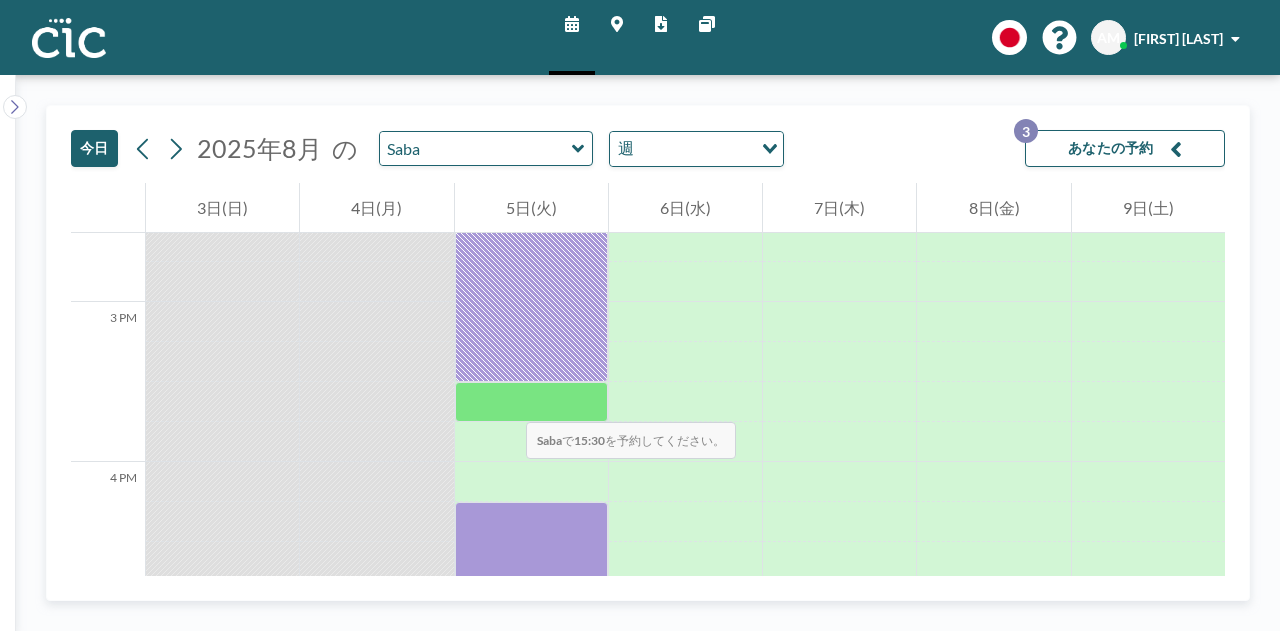 click at bounding box center (531, 402) 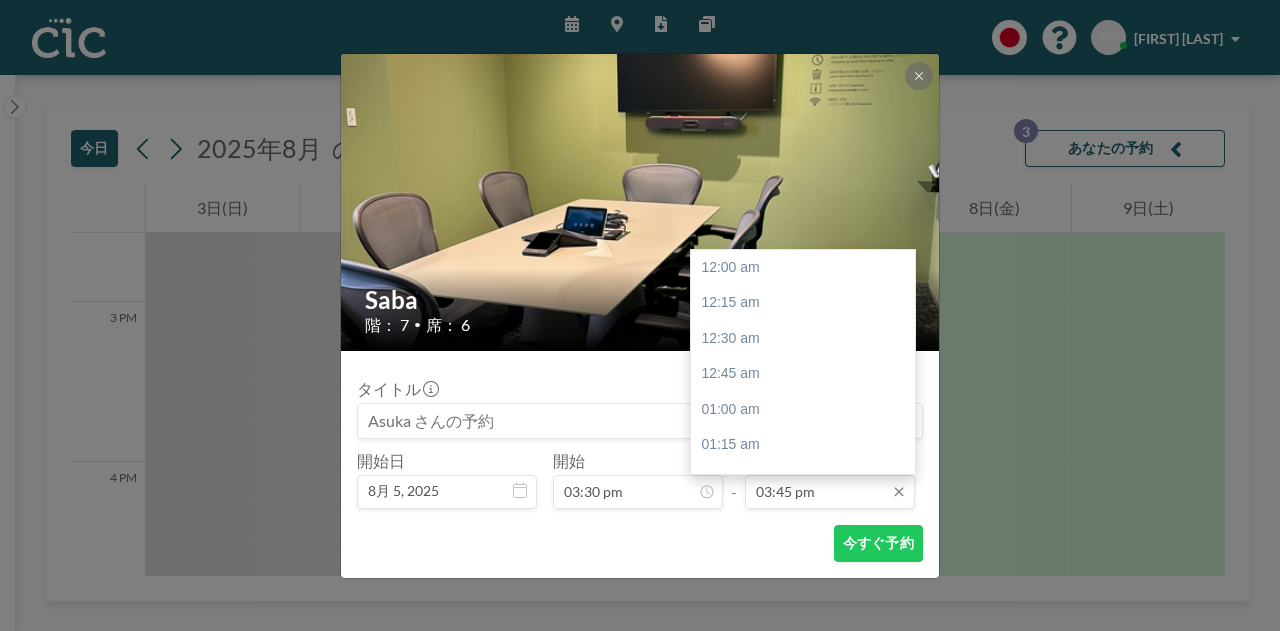 scroll, scrollTop: 2242, scrollLeft: 0, axis: vertical 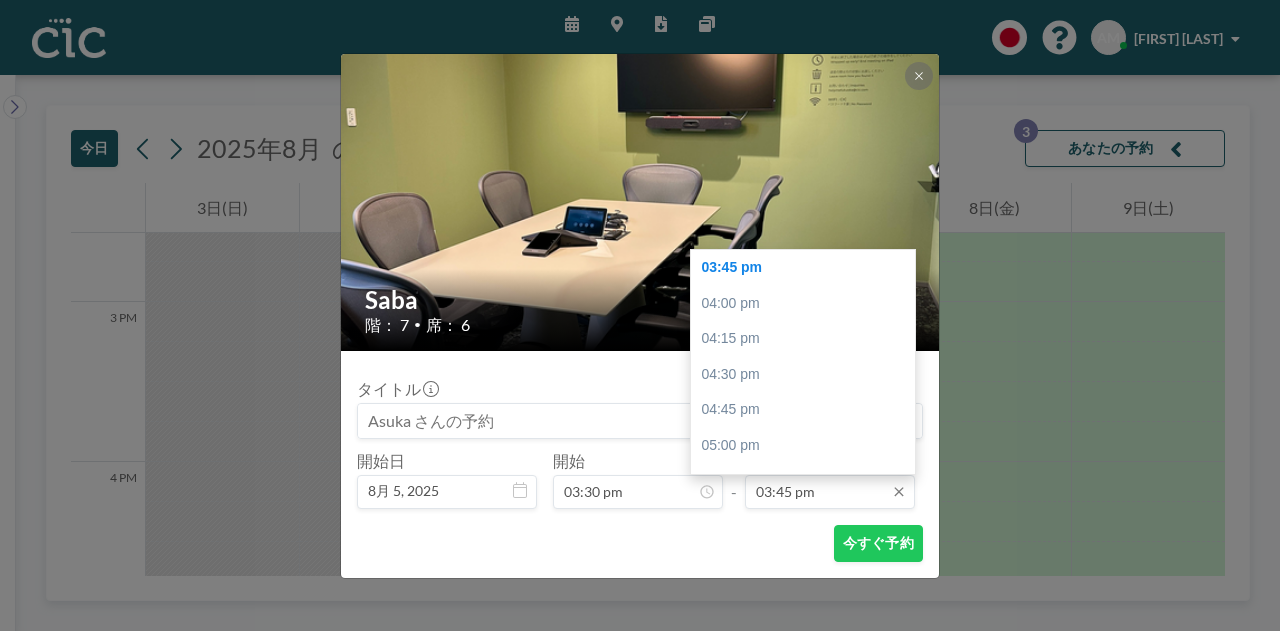 click on "03:45 pm" at bounding box center [830, 492] 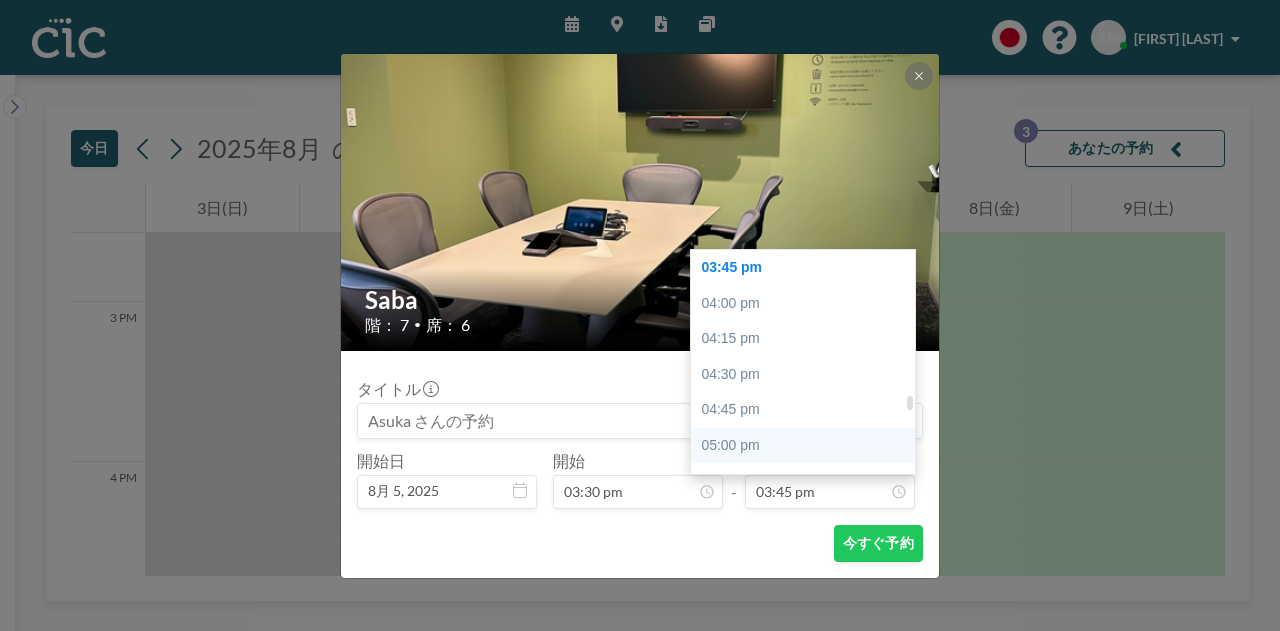 click on "05:00 pm" at bounding box center [808, 446] 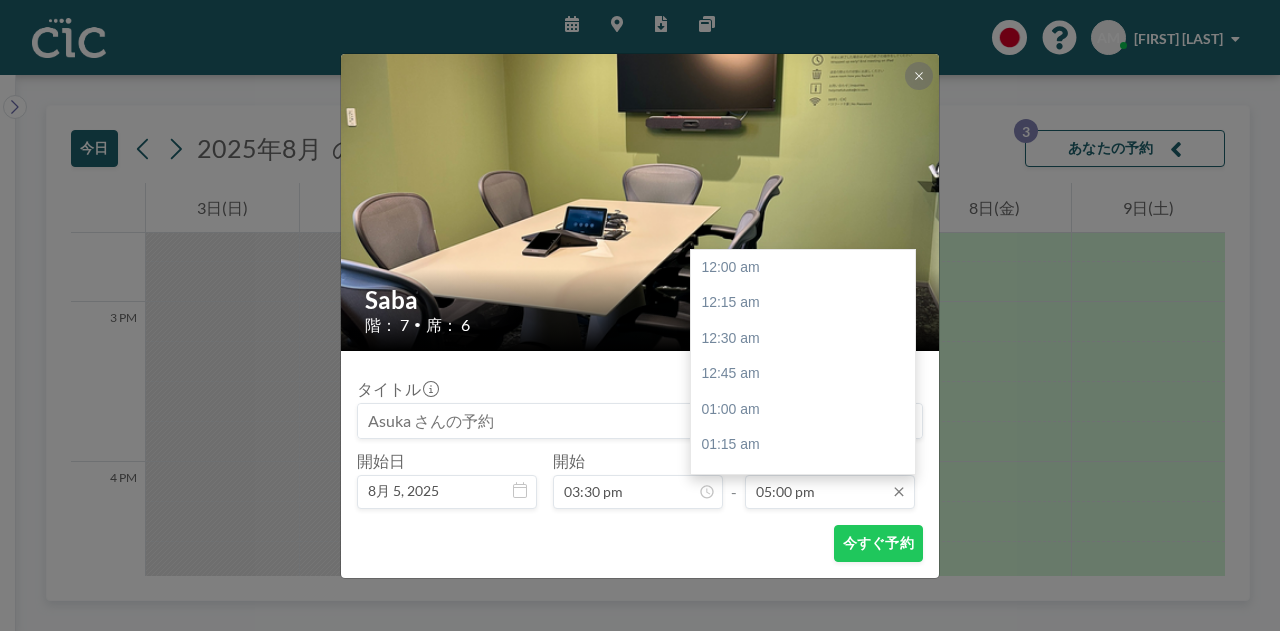 click on "05:00 pm" at bounding box center [830, 492] 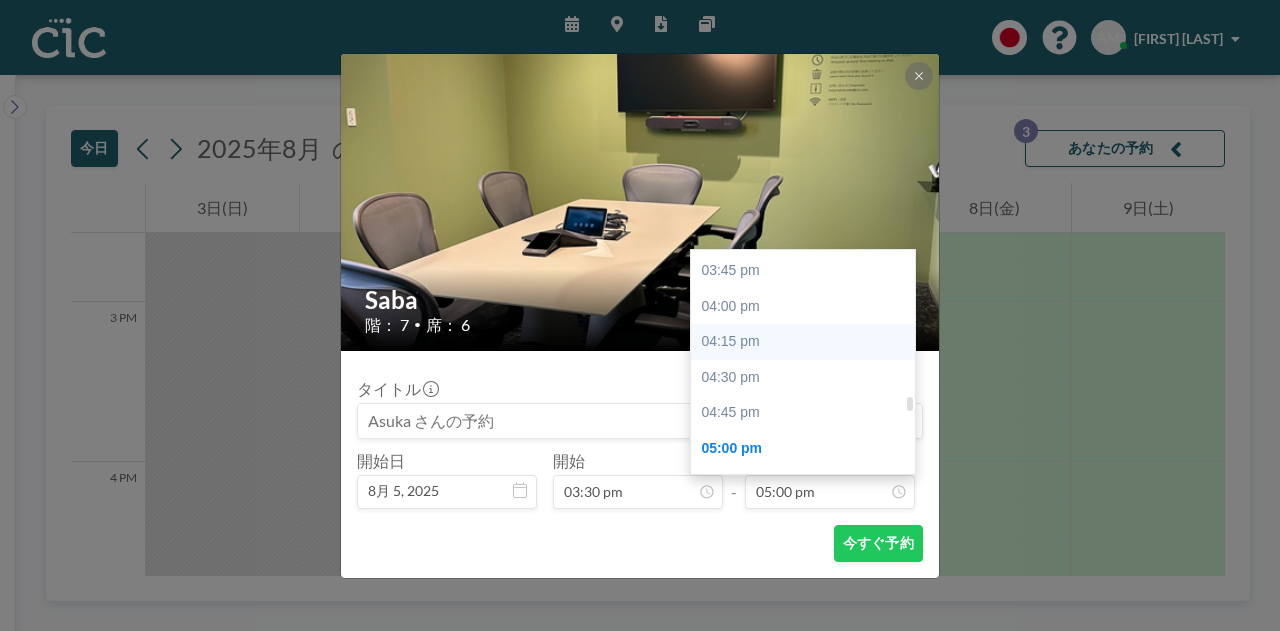 scroll, scrollTop: 2234, scrollLeft: 0, axis: vertical 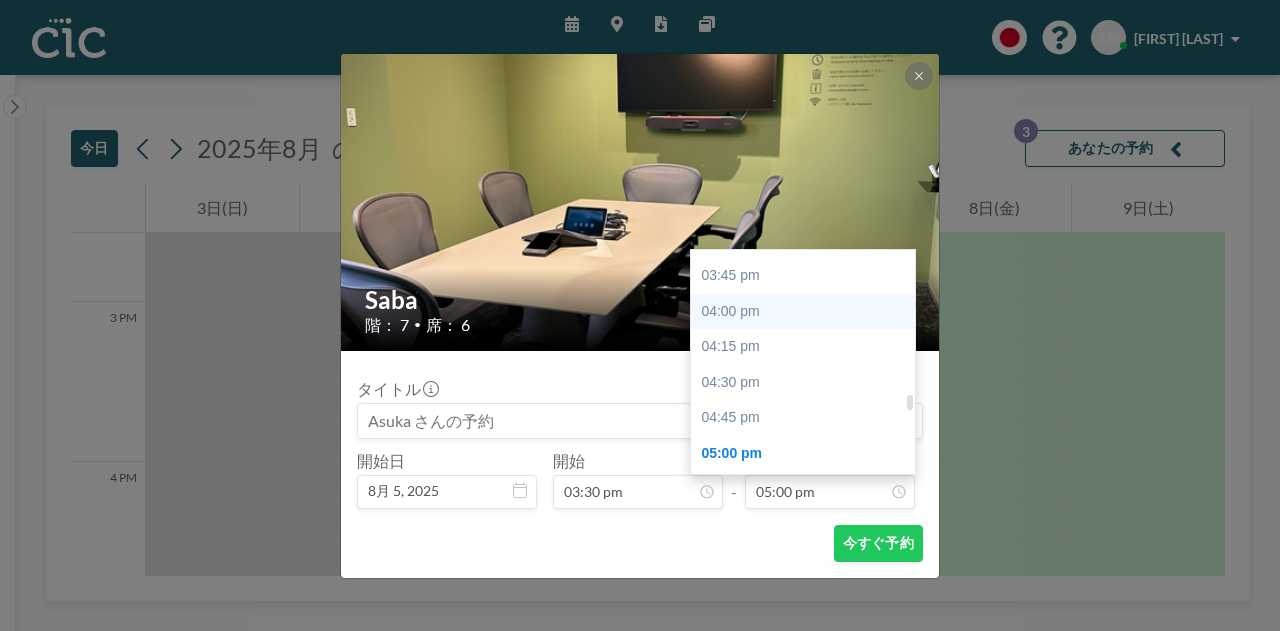 click on "04:00 pm" at bounding box center (808, 312) 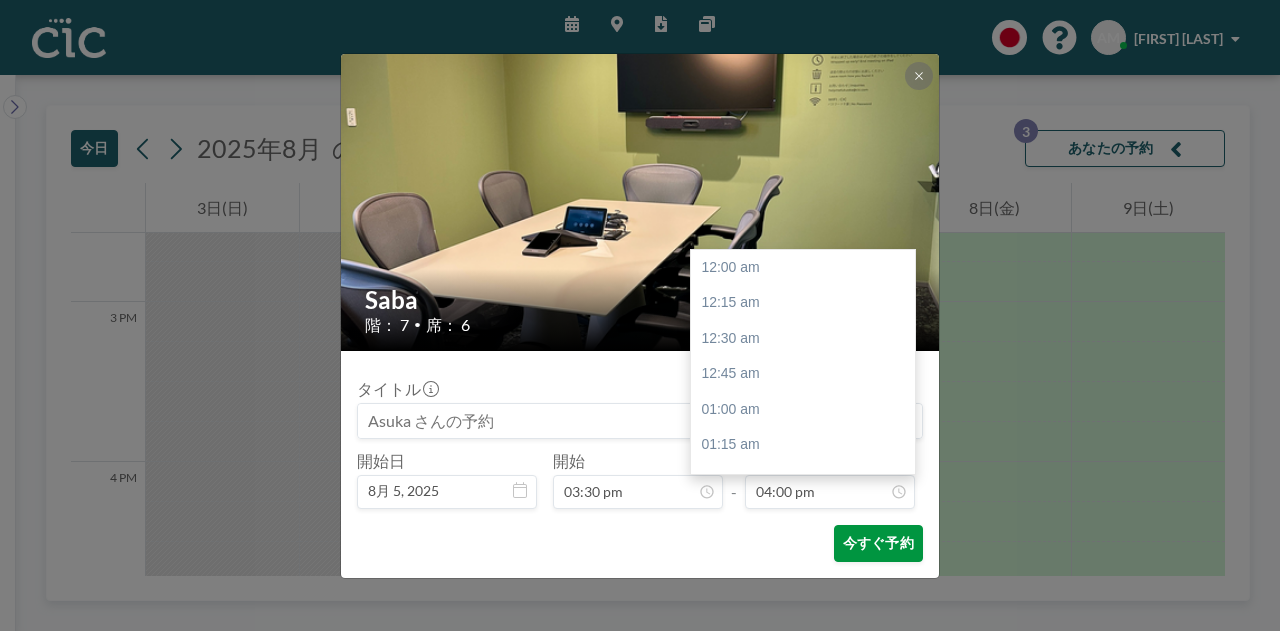 scroll, scrollTop: 2278, scrollLeft: 0, axis: vertical 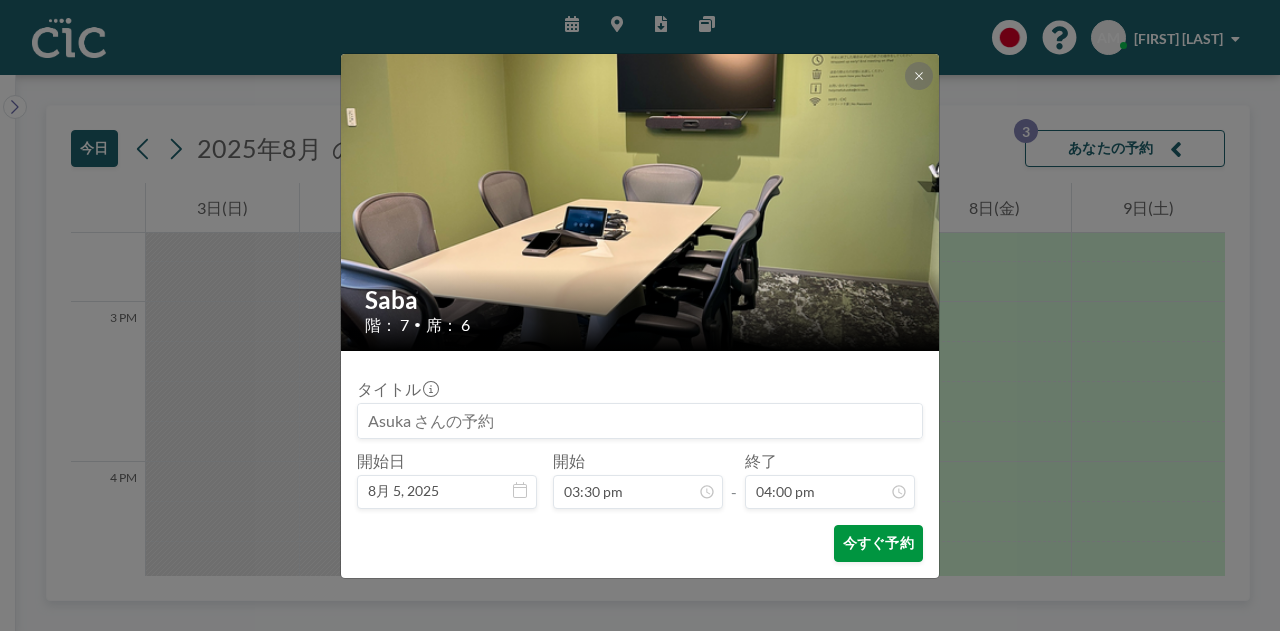 click on "今すぐ予約" at bounding box center (878, 543) 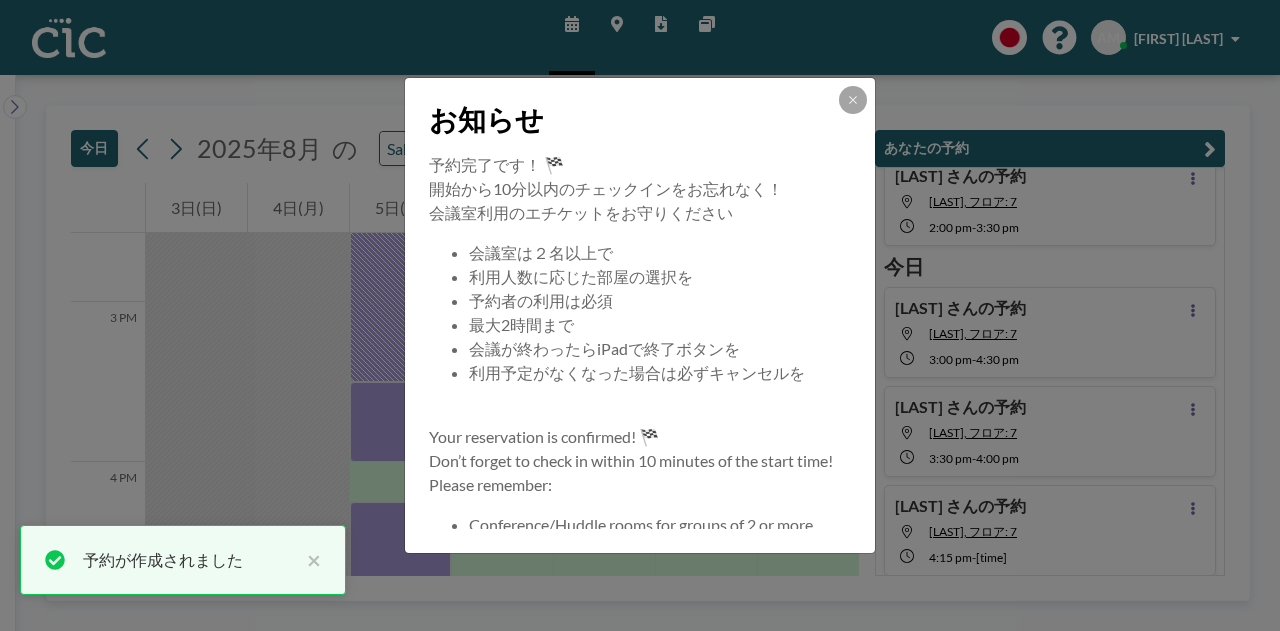 scroll, scrollTop: 49, scrollLeft: 0, axis: vertical 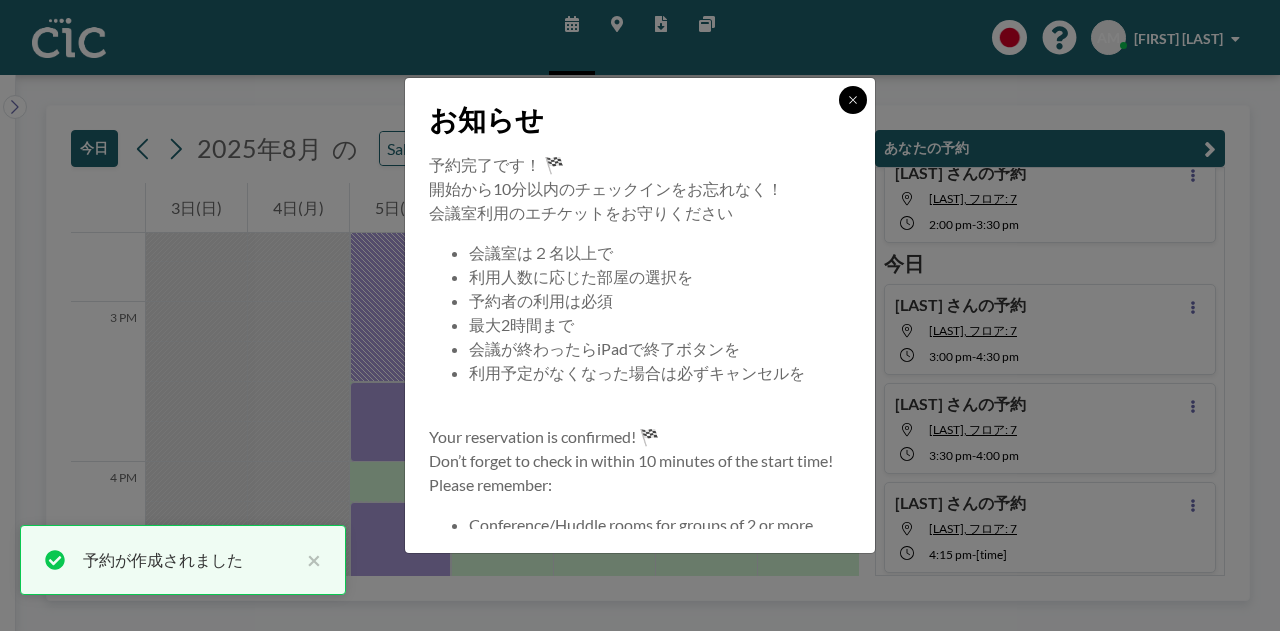 click 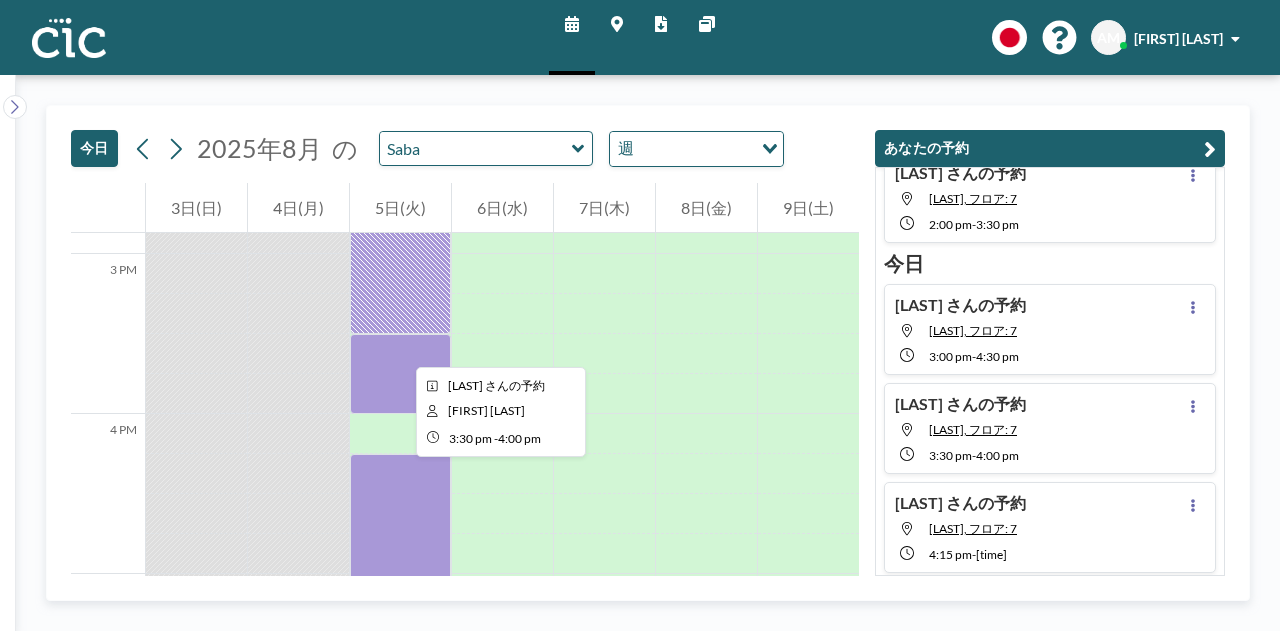 scroll, scrollTop: 2380, scrollLeft: 0, axis: vertical 